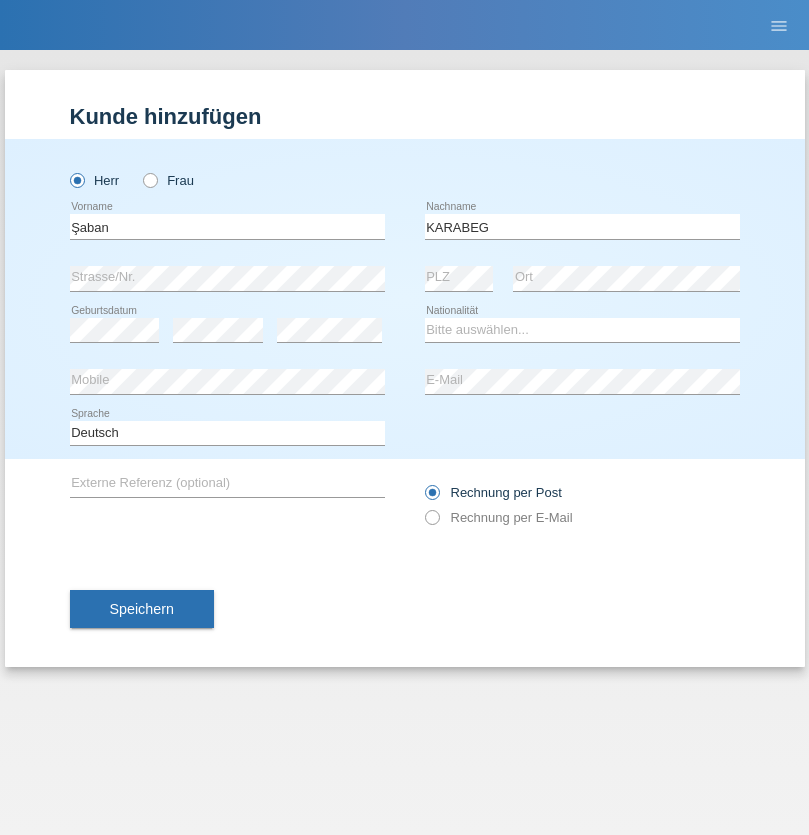 scroll, scrollTop: 0, scrollLeft: 0, axis: both 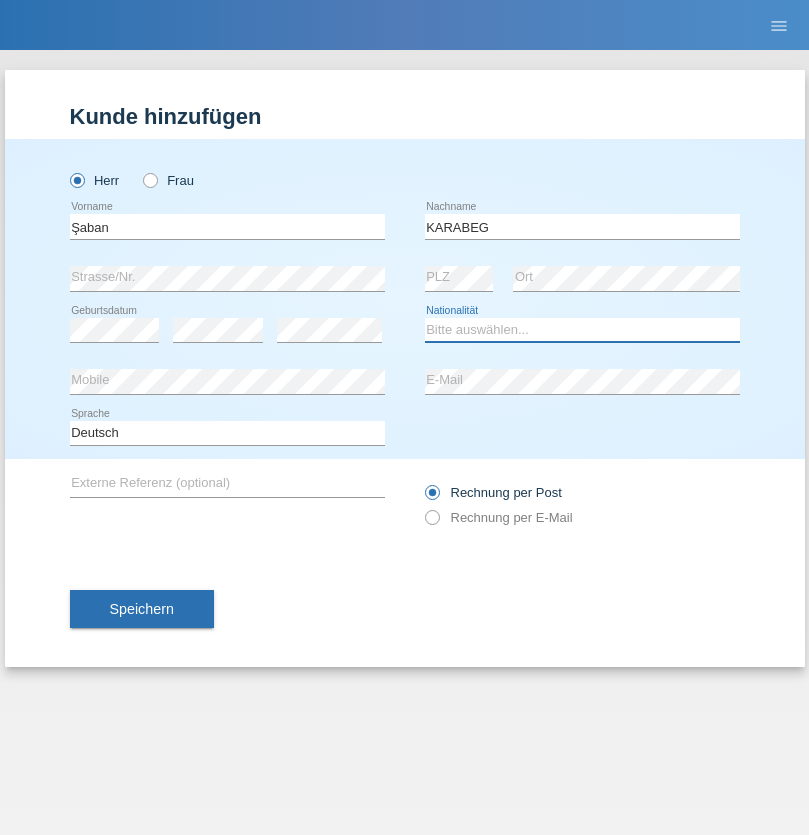 select on "TR" 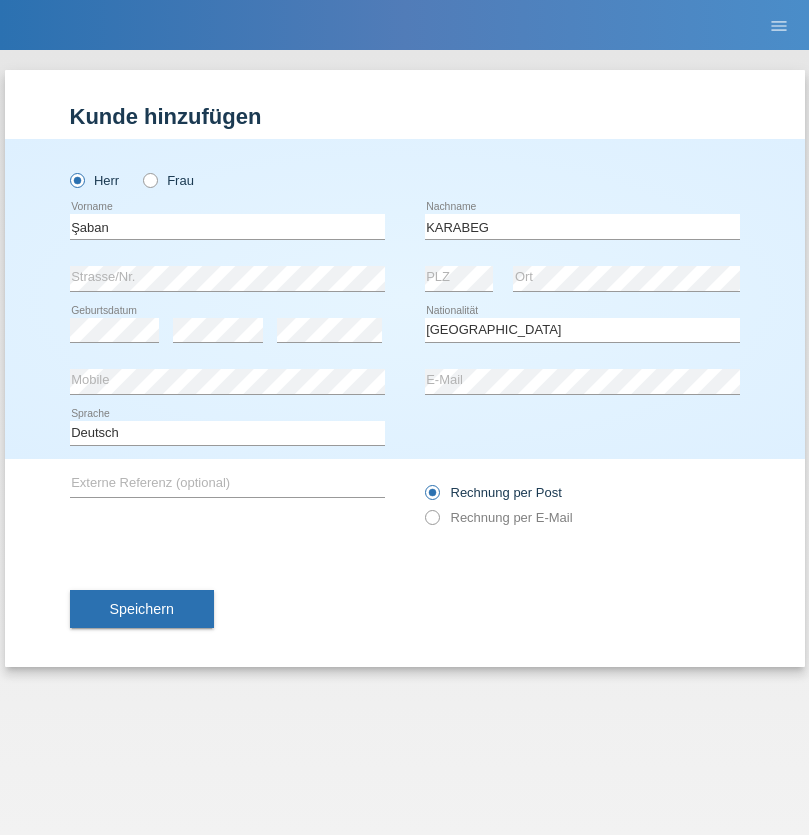 select on "C" 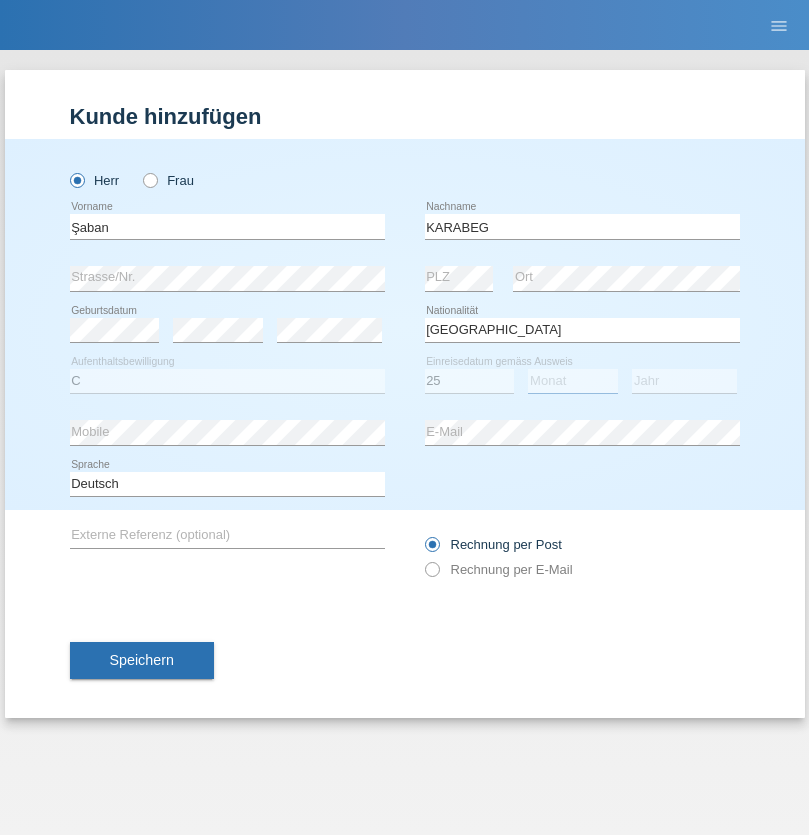 select on "09" 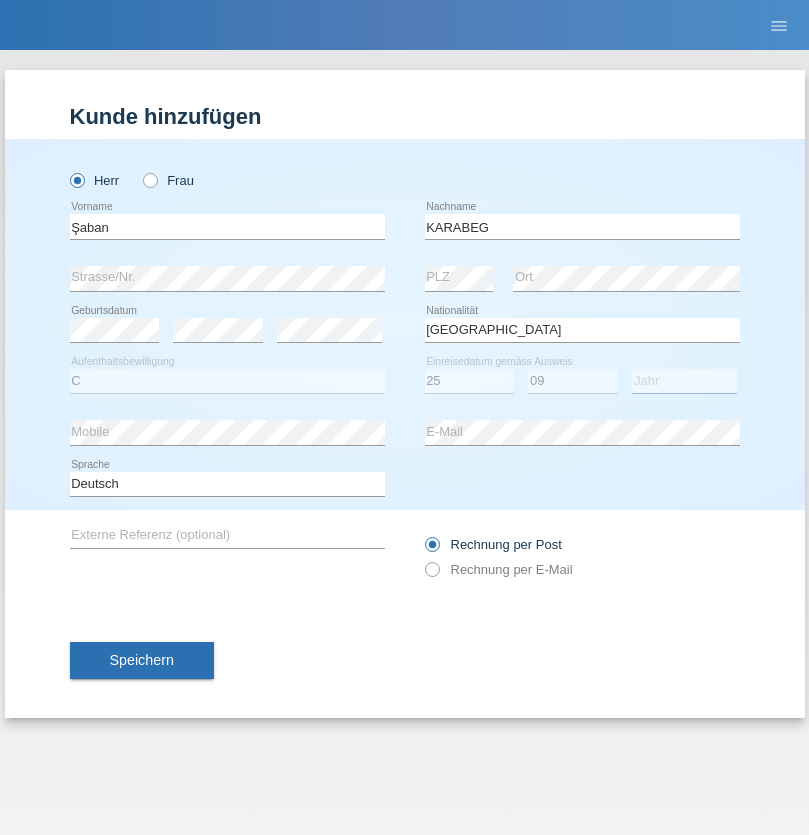 select on "2021" 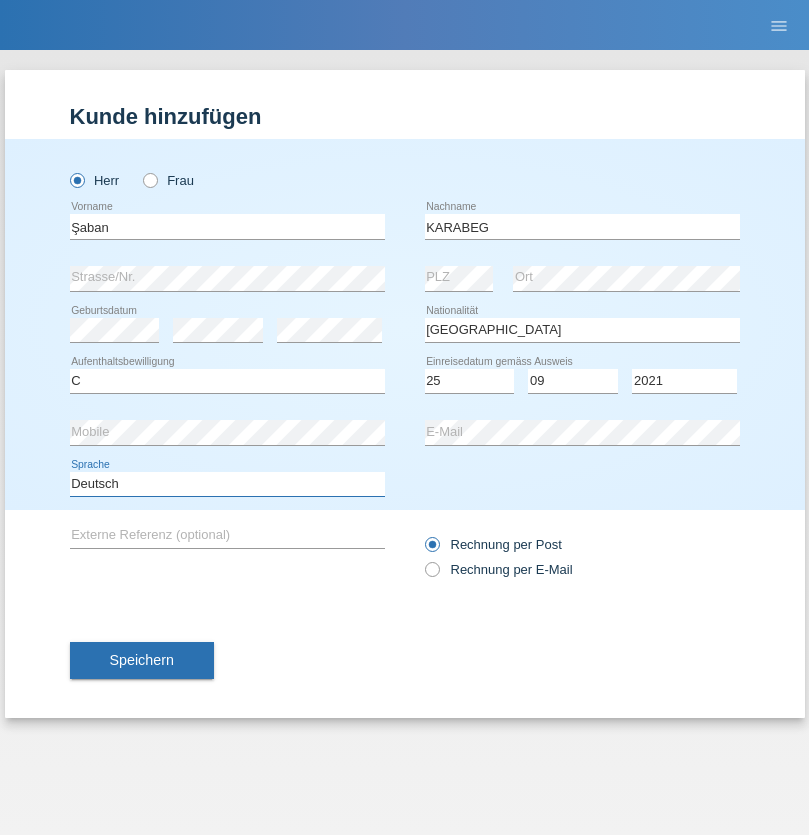 select on "en" 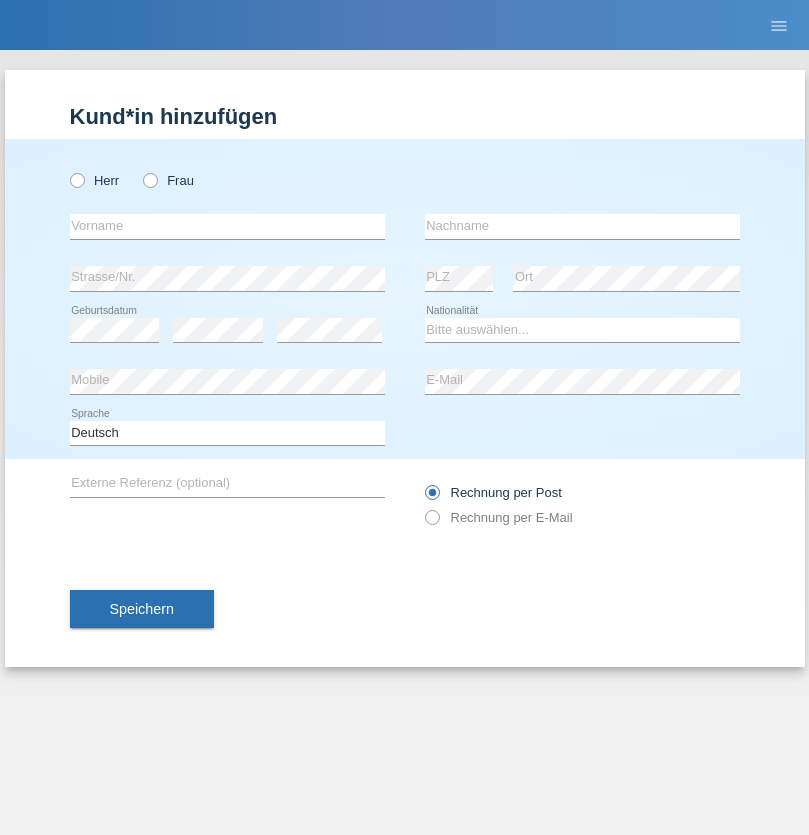 scroll, scrollTop: 0, scrollLeft: 0, axis: both 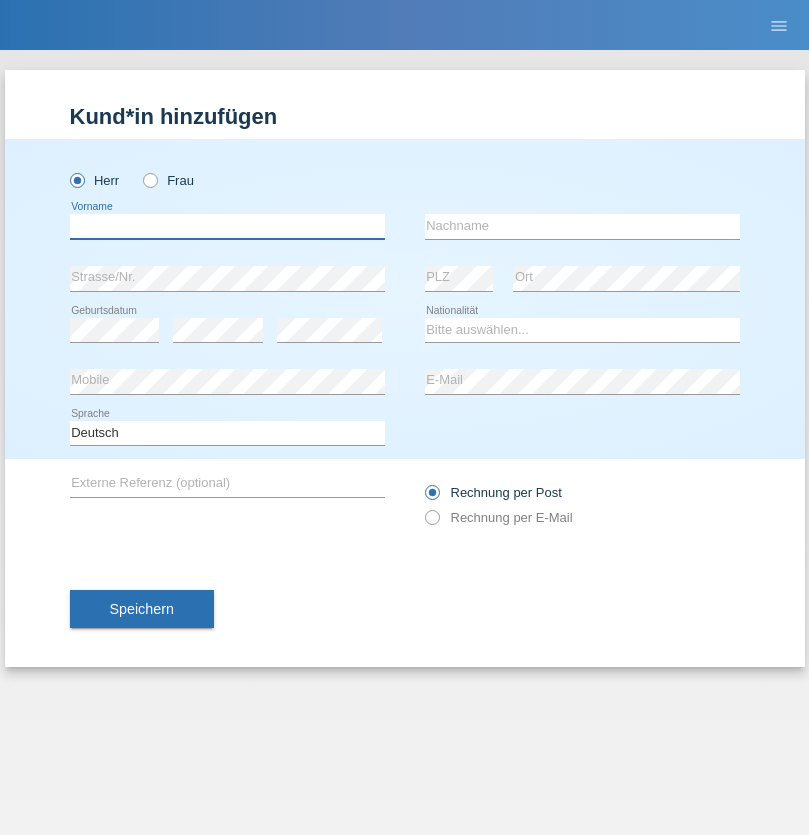 click at bounding box center (227, 226) 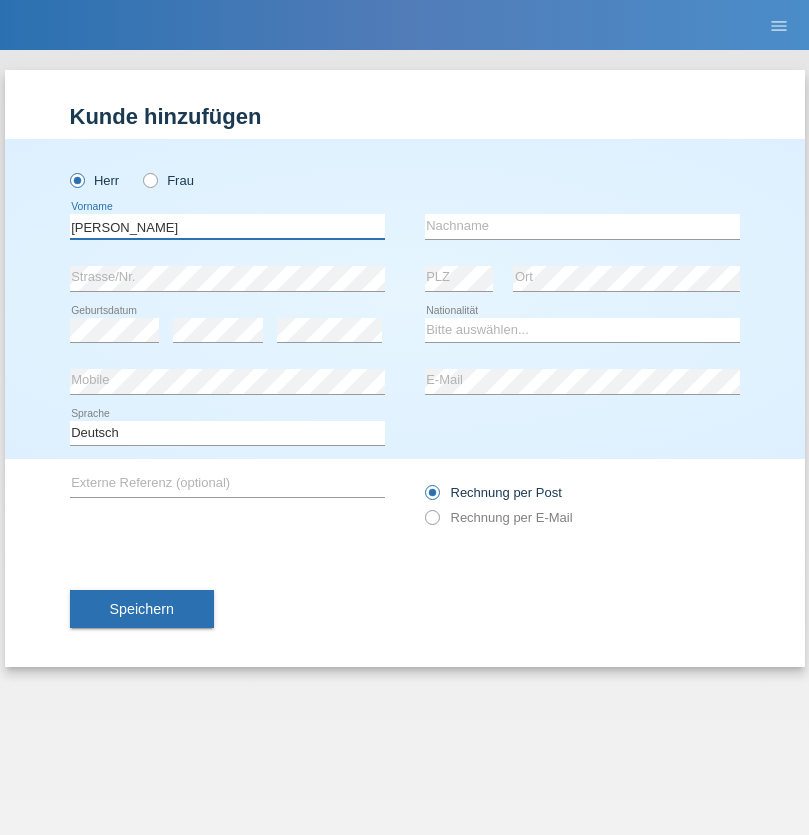 type on "Janior francisco" 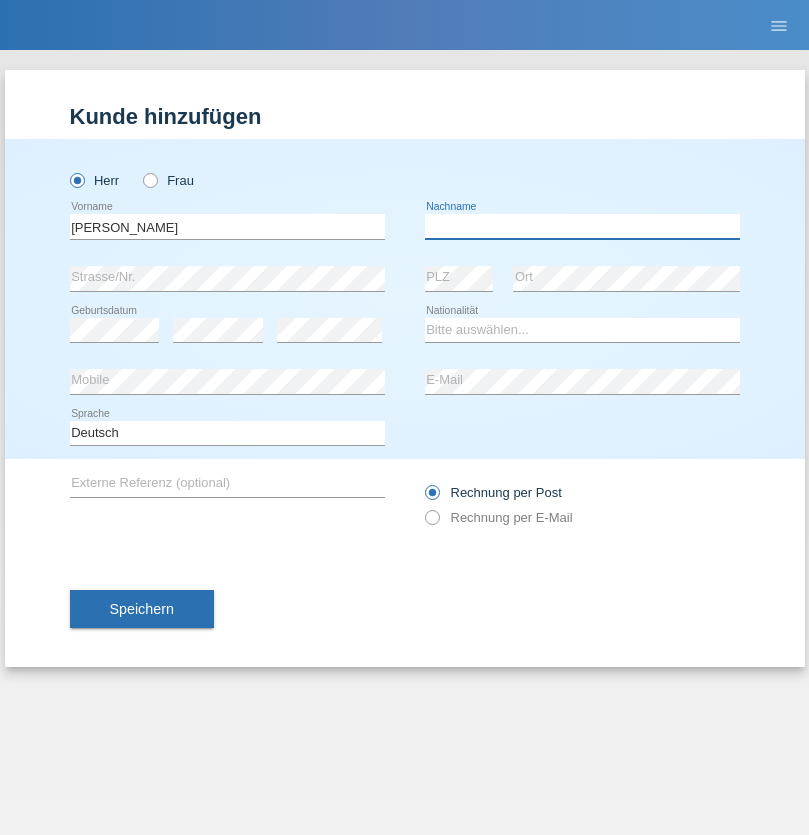 click at bounding box center (582, 226) 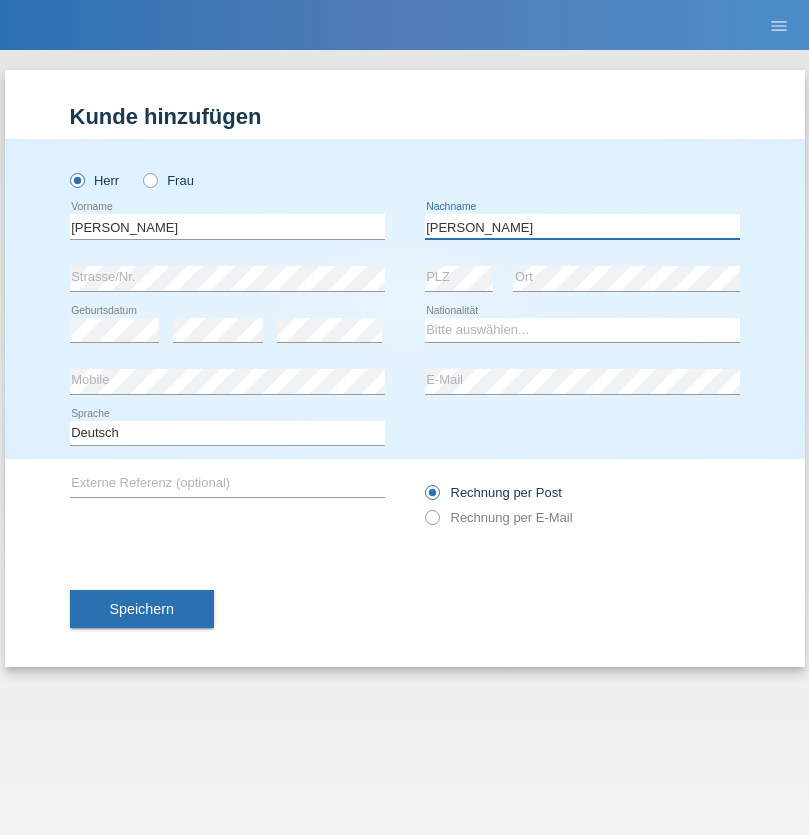 type on "Romero romero" 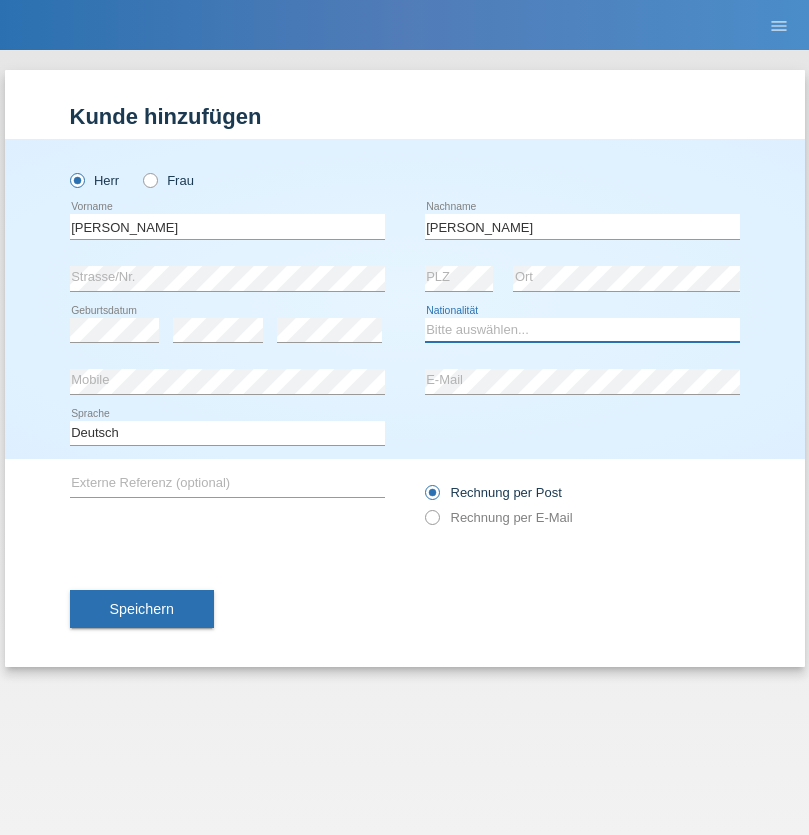 select on "AO" 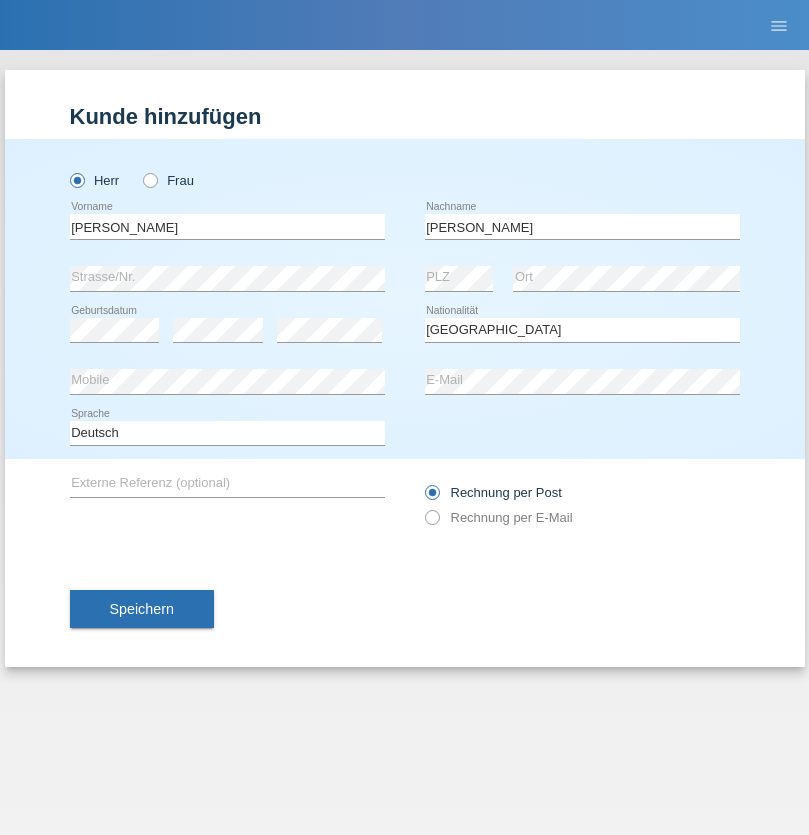 select on "C" 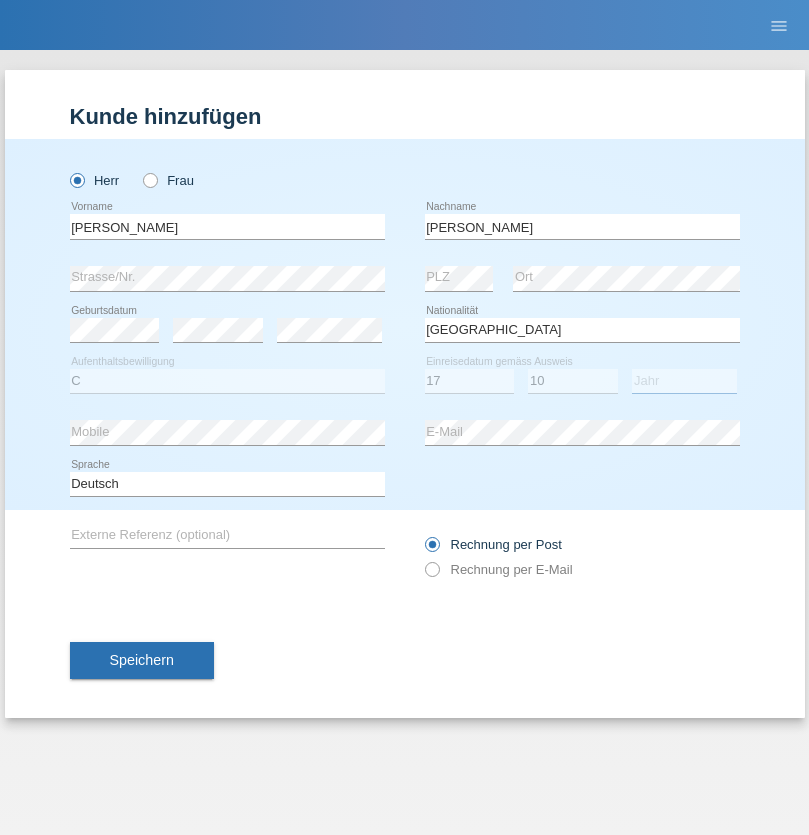 select on "2021" 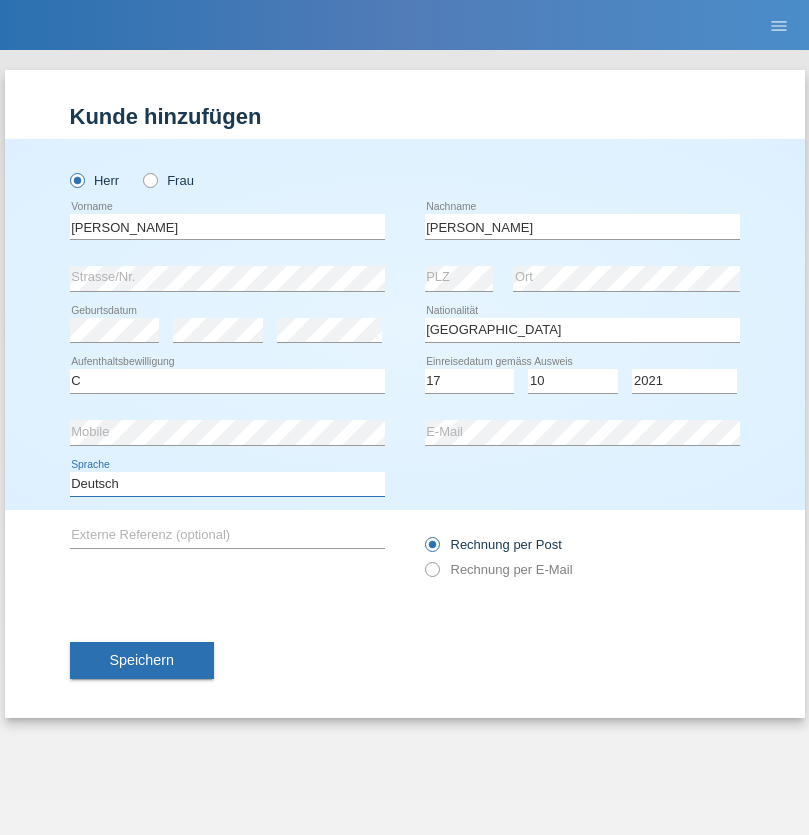 select on "en" 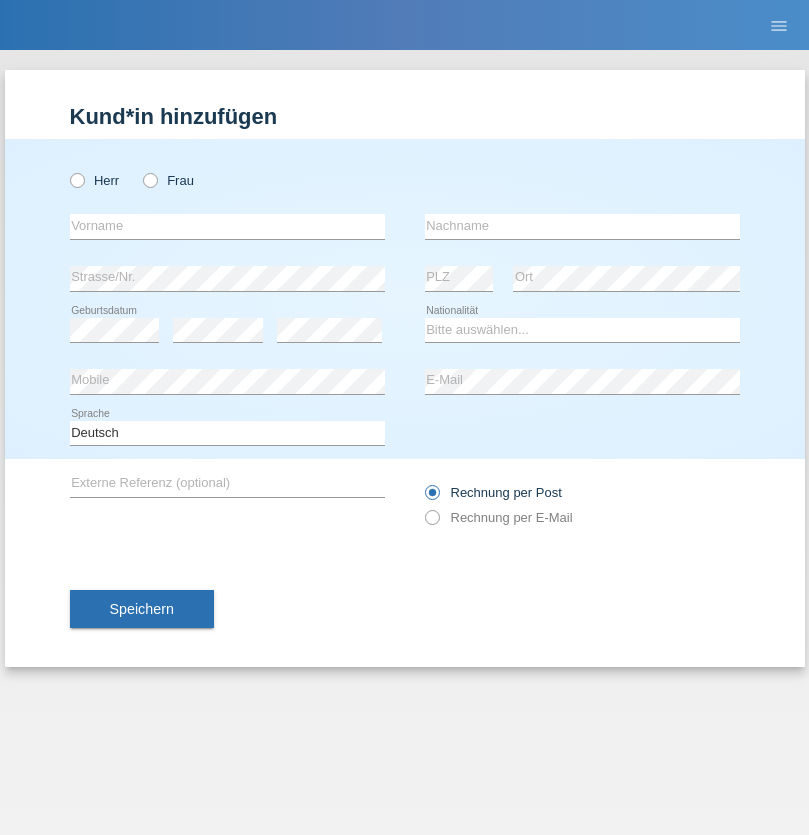 scroll, scrollTop: 0, scrollLeft: 0, axis: both 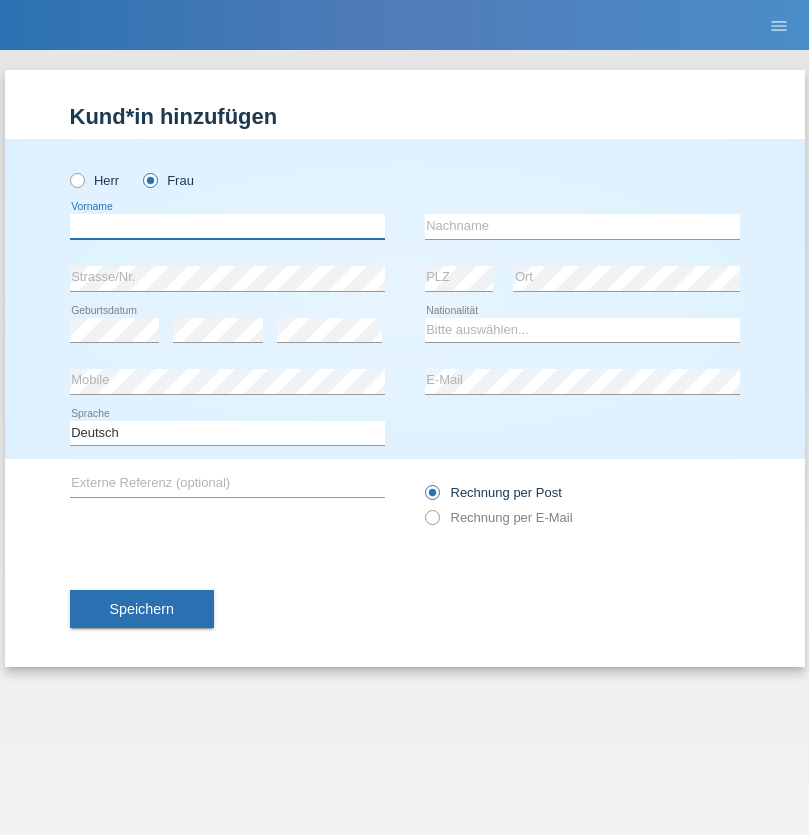 click at bounding box center [227, 226] 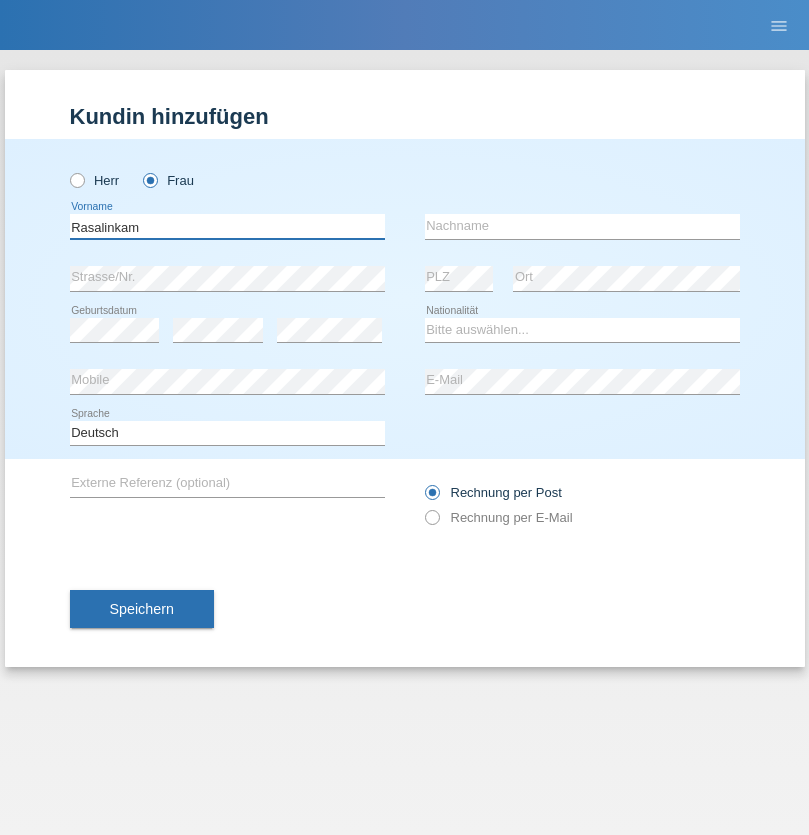type on "Rasalinkam" 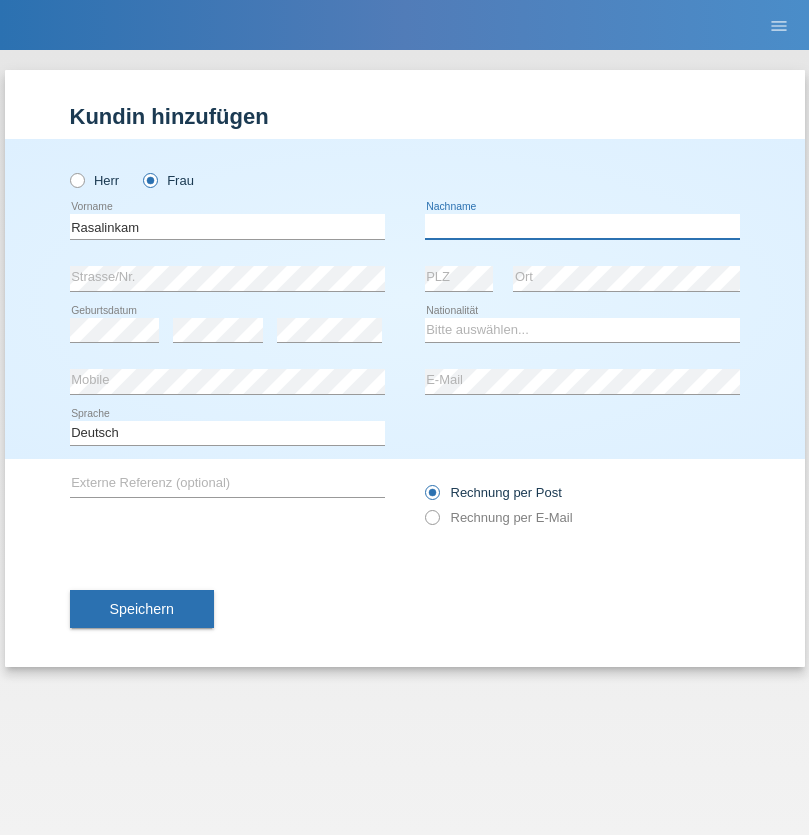 click at bounding box center [582, 226] 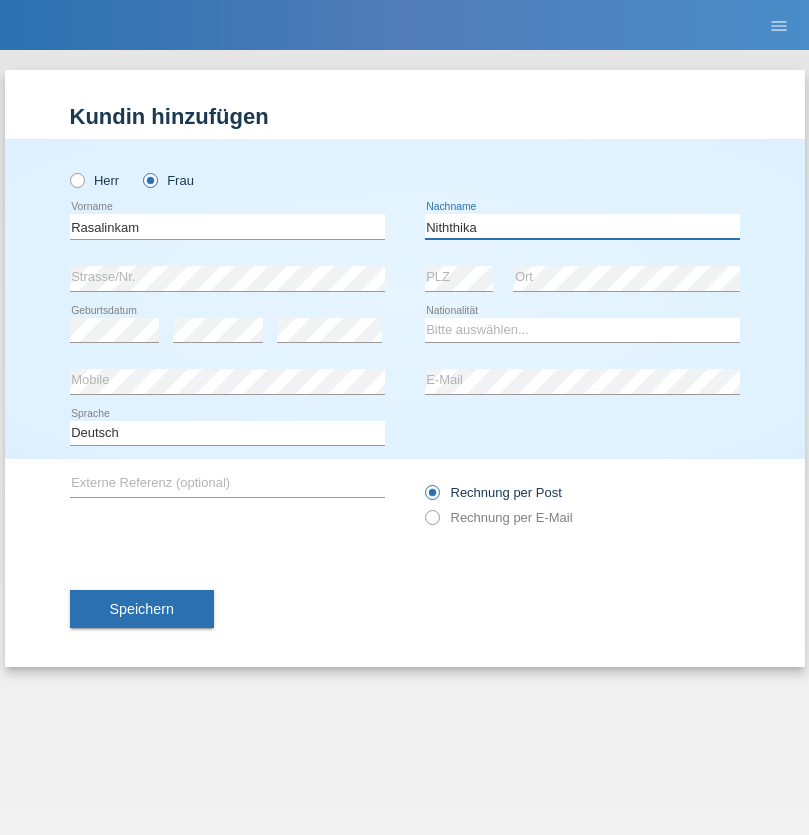 type on "Niththika" 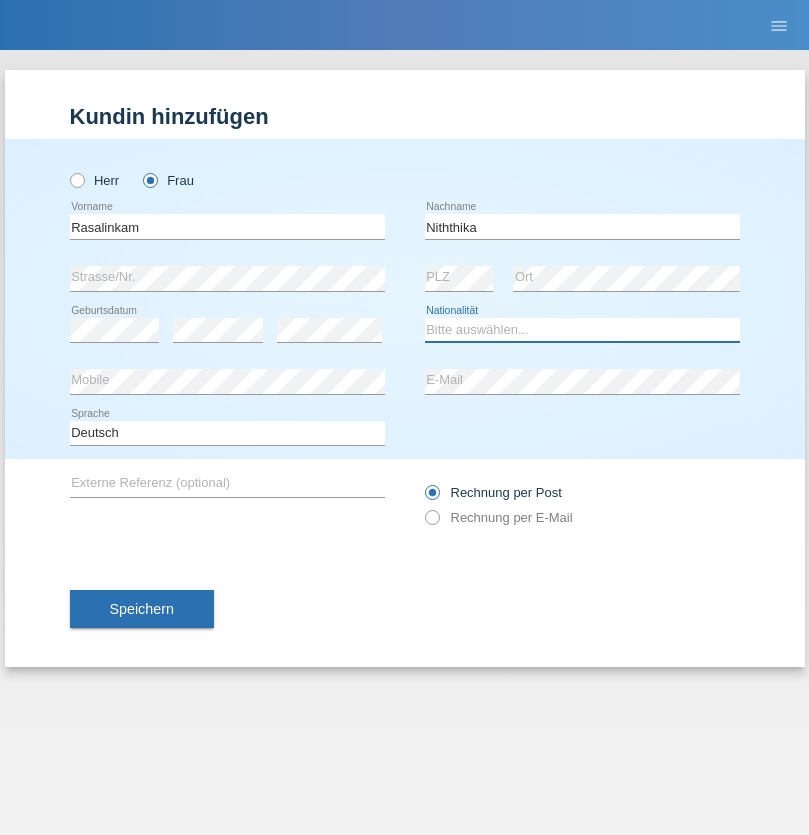 select on "LK" 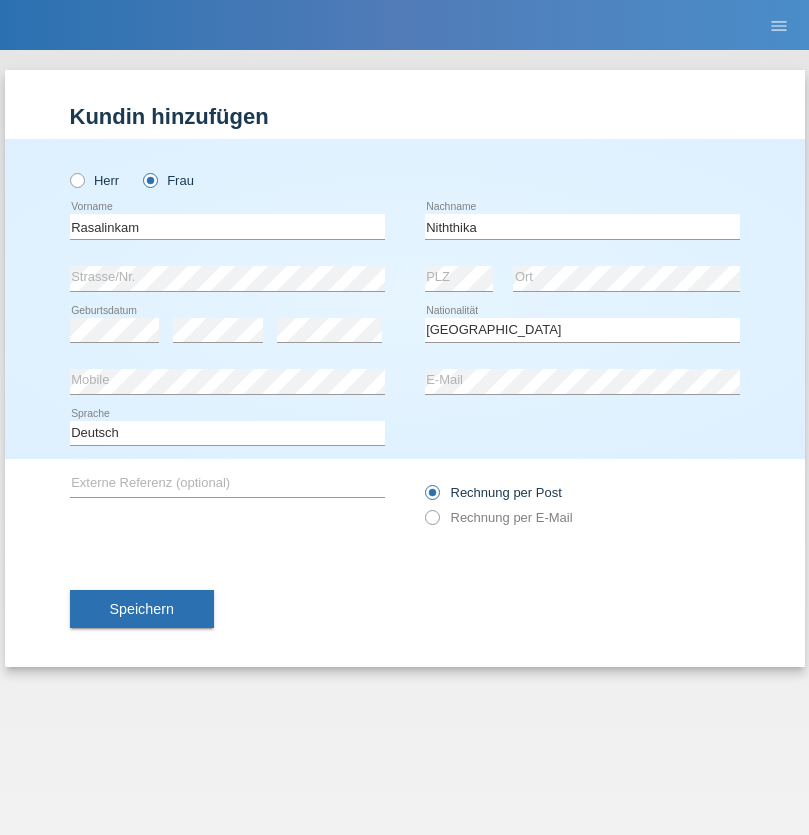 select on "C" 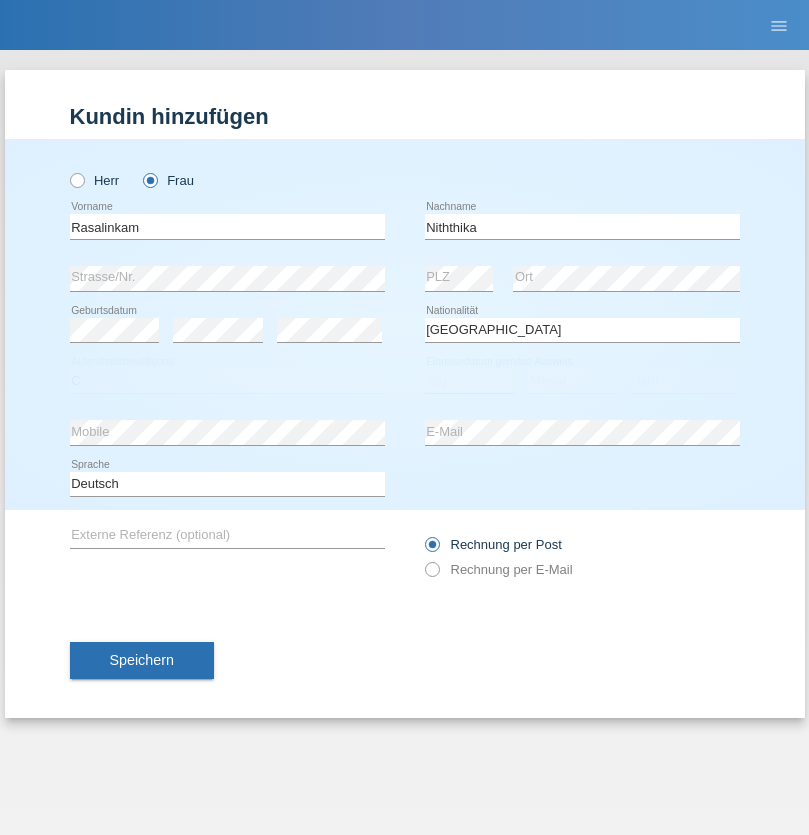 select on "20" 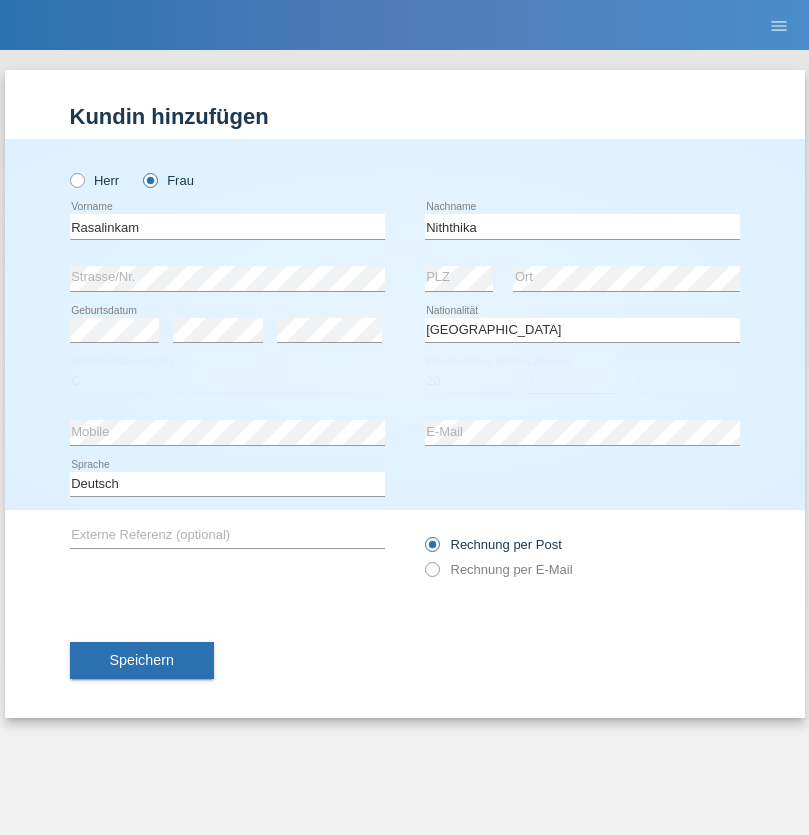 select on "07" 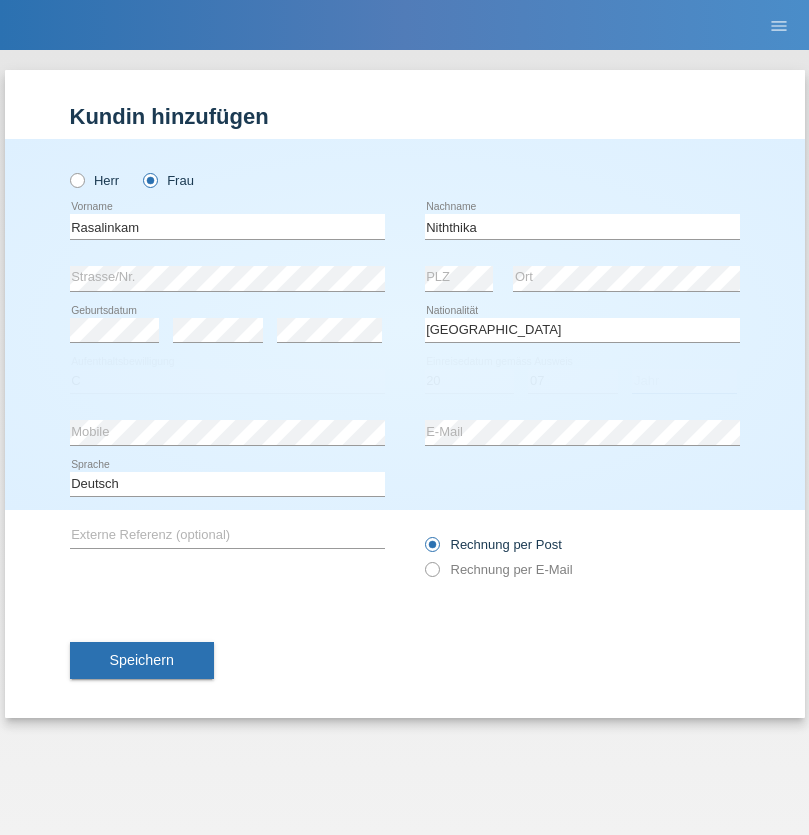 select on "2021" 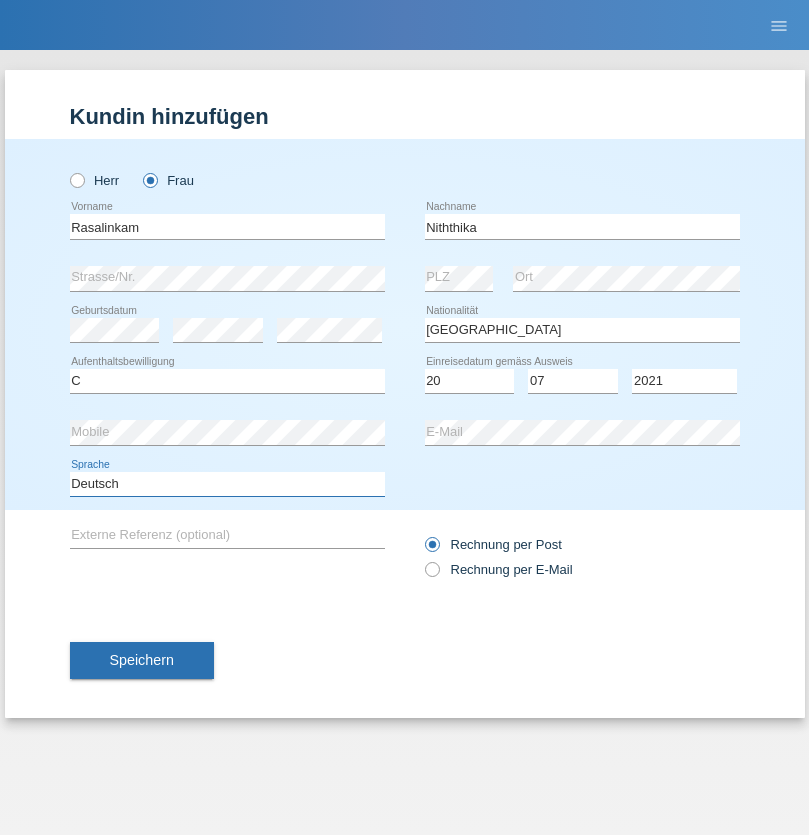 select on "en" 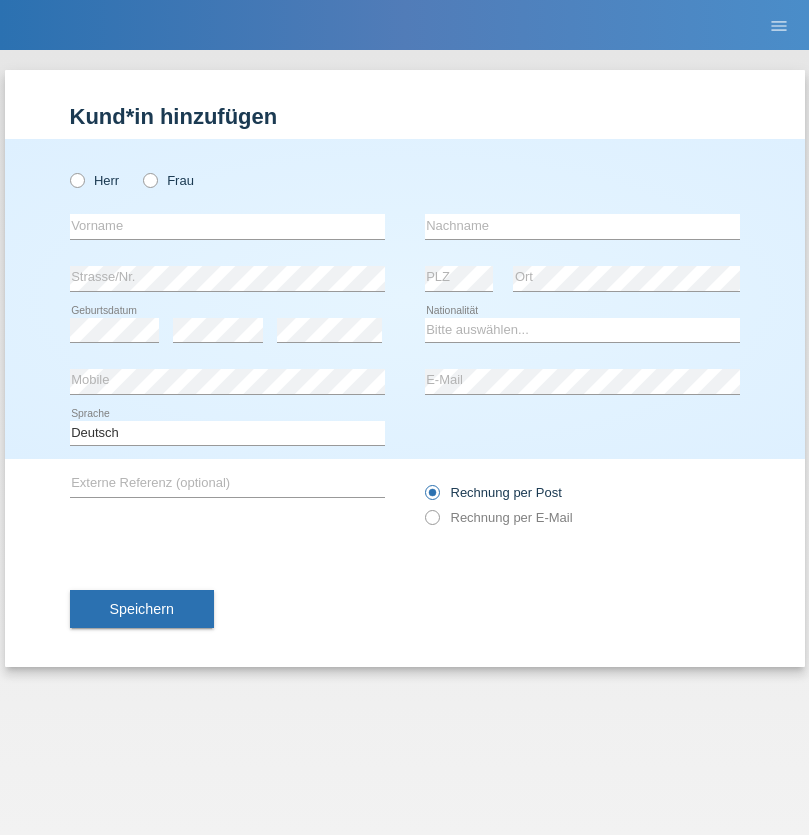 scroll, scrollTop: 0, scrollLeft: 0, axis: both 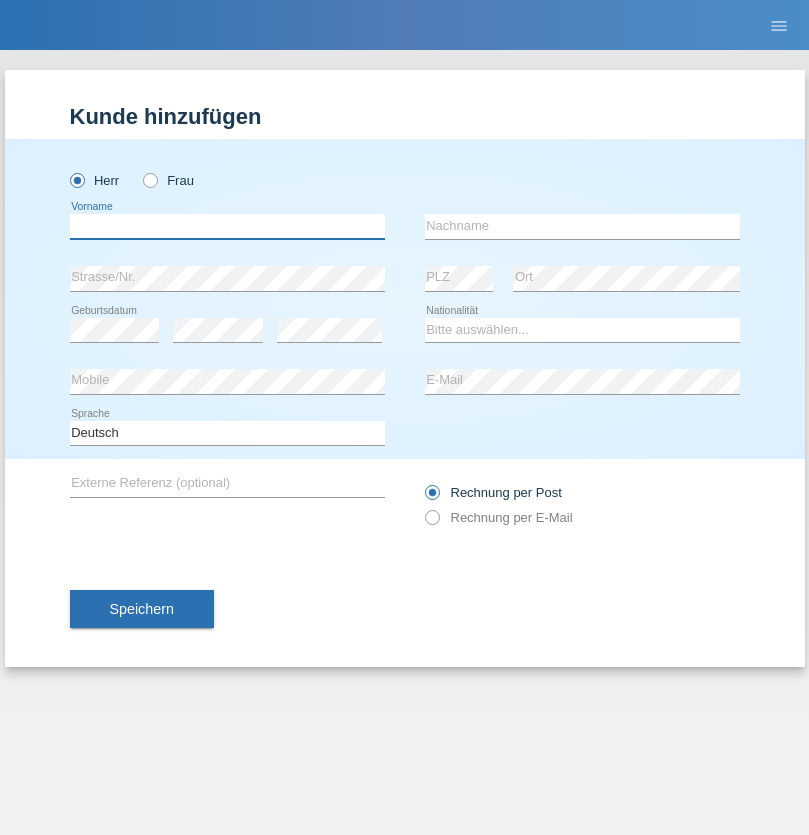 click at bounding box center (227, 226) 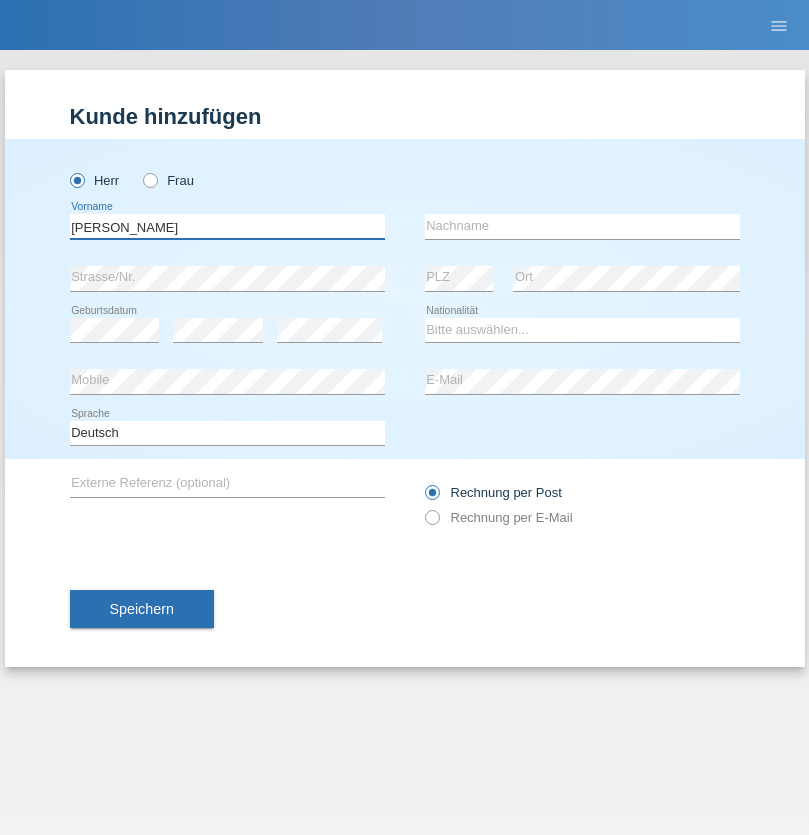 type on "Paolo" 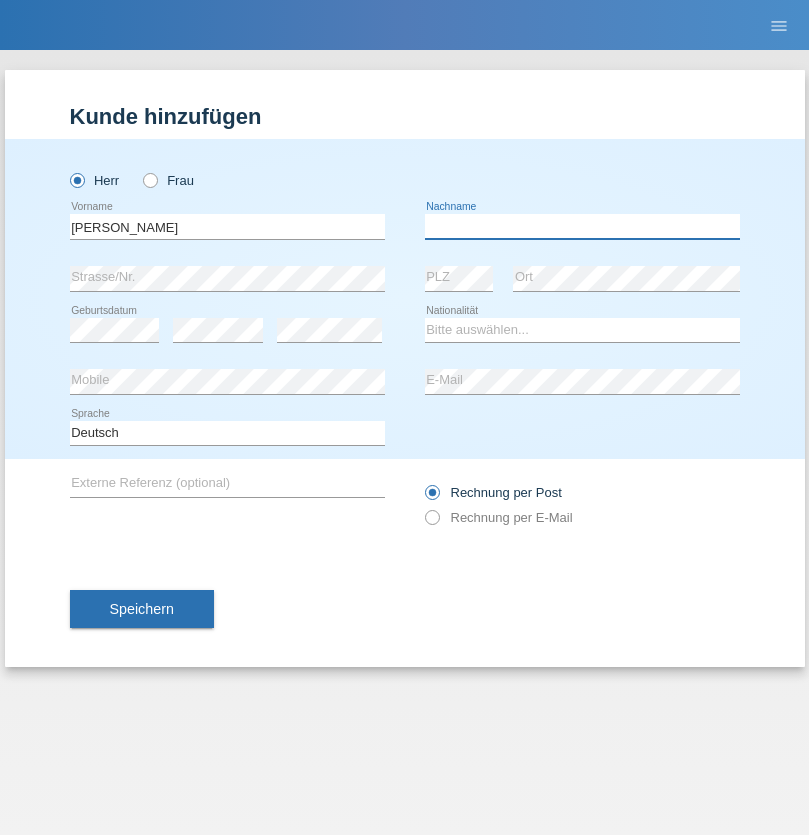 click at bounding box center [582, 226] 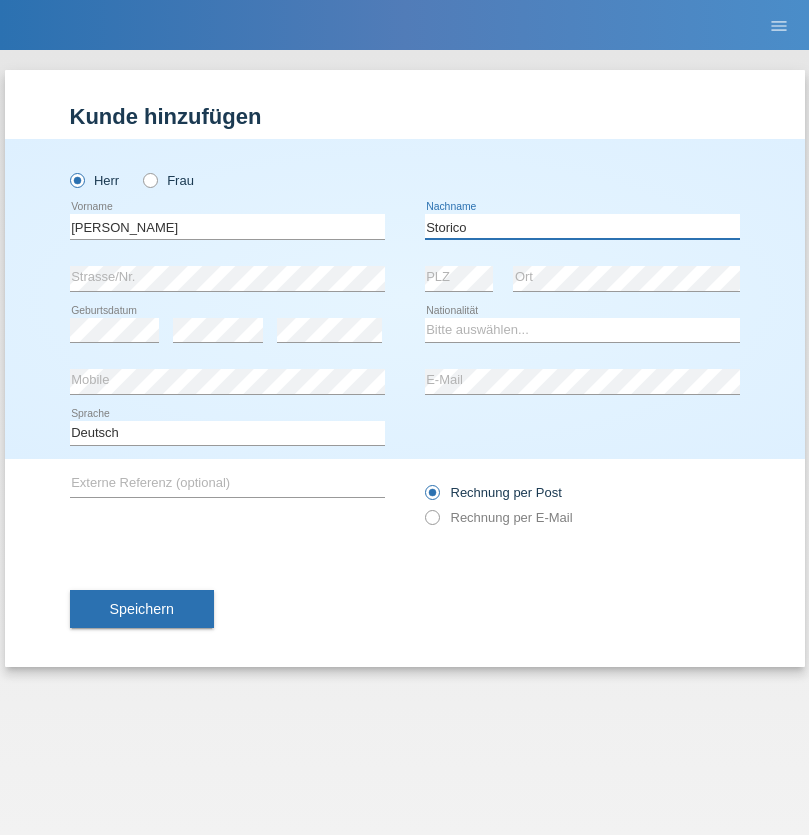 type on "Storico" 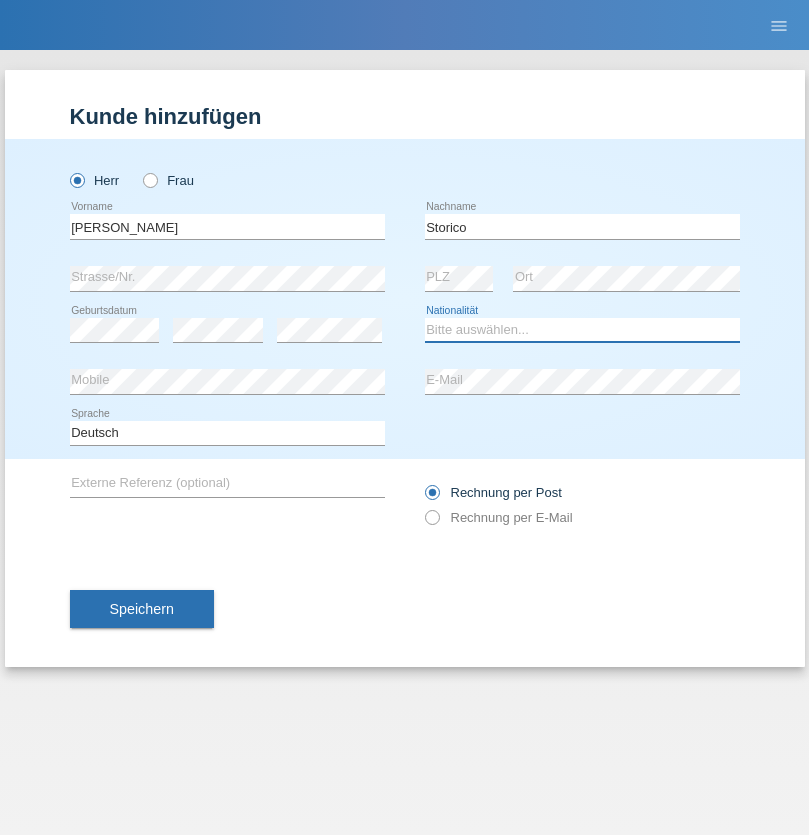 select on "IT" 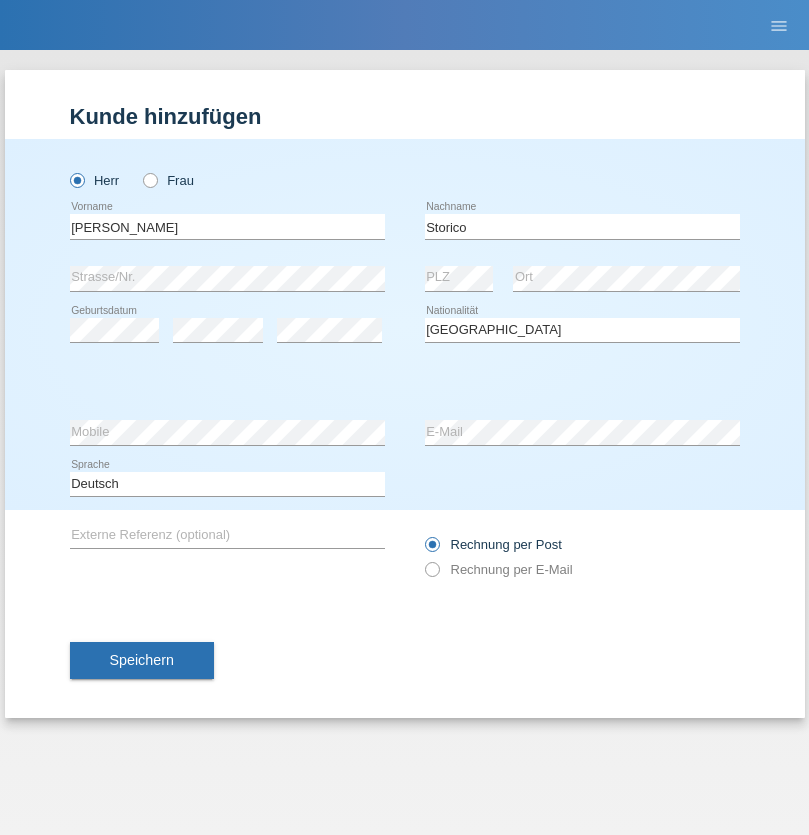 select on "C" 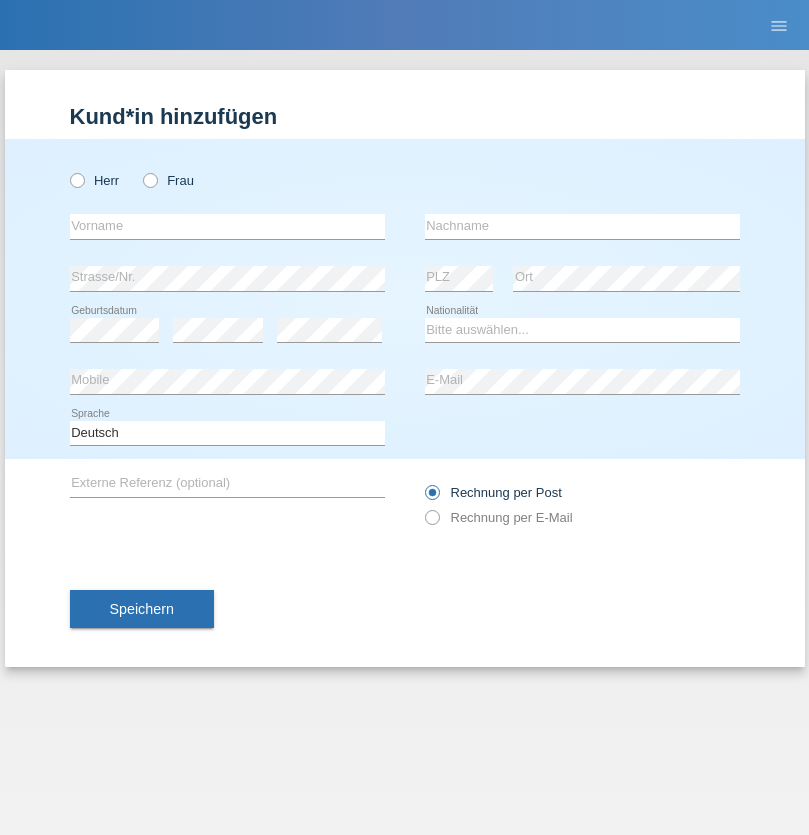 scroll, scrollTop: 0, scrollLeft: 0, axis: both 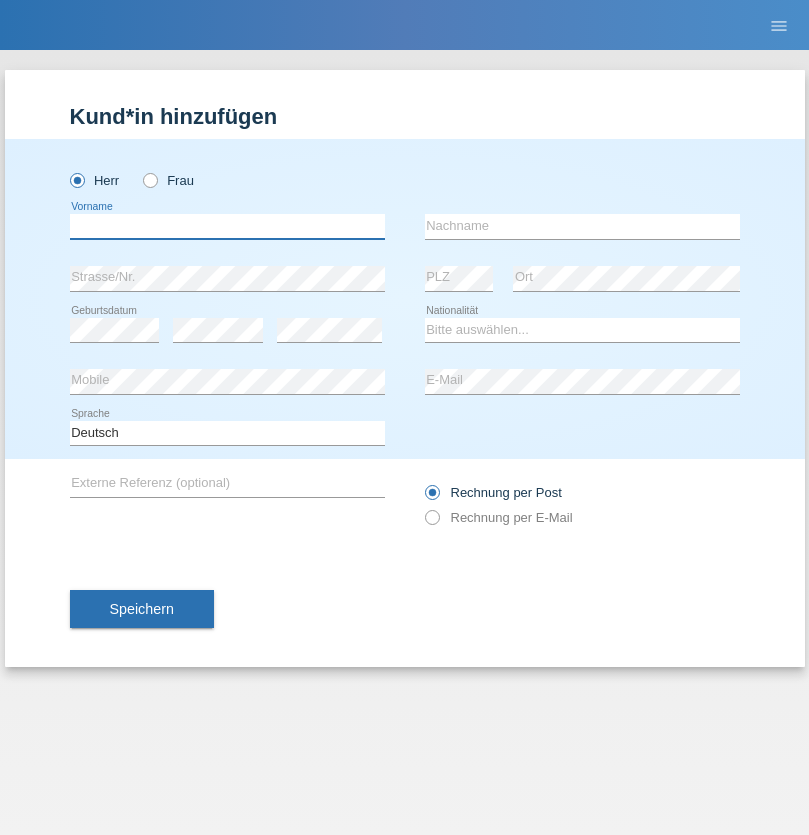 click at bounding box center (227, 226) 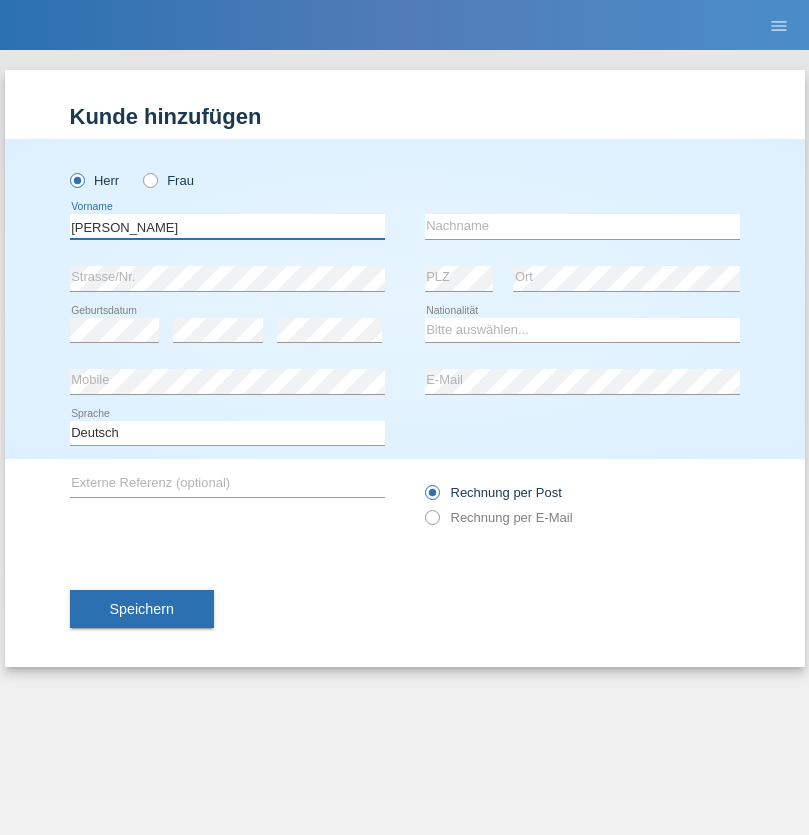 type on "[PERSON_NAME]" 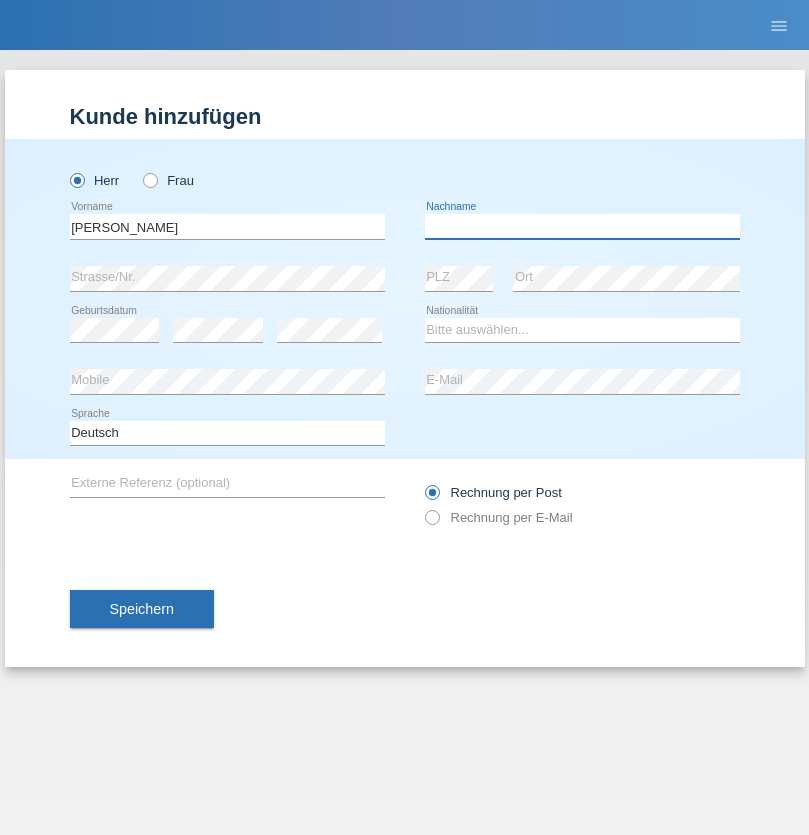 click at bounding box center (582, 226) 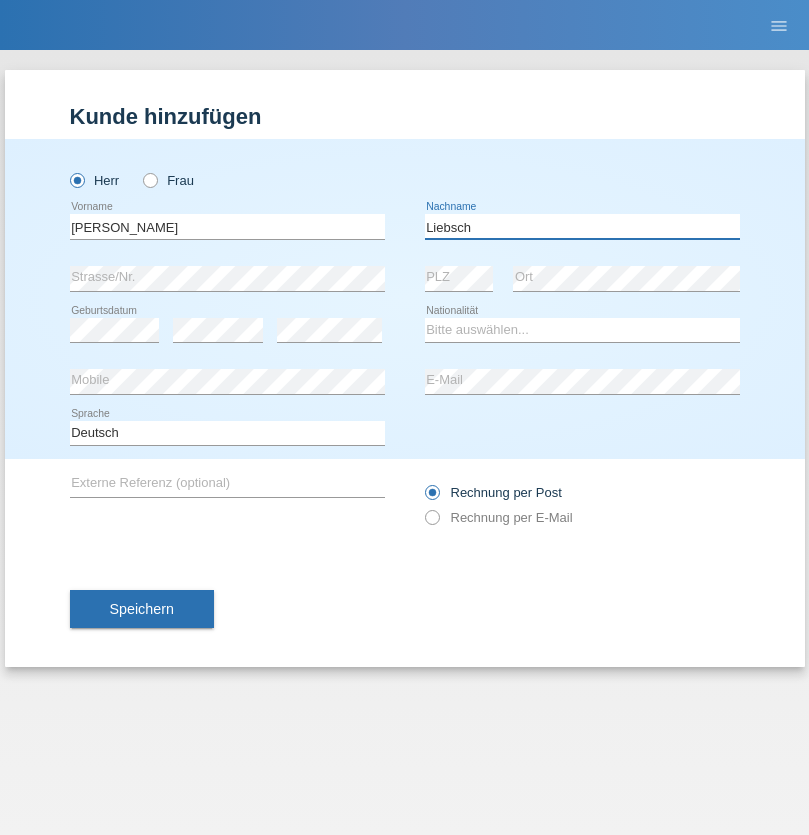 type on "Liebsch" 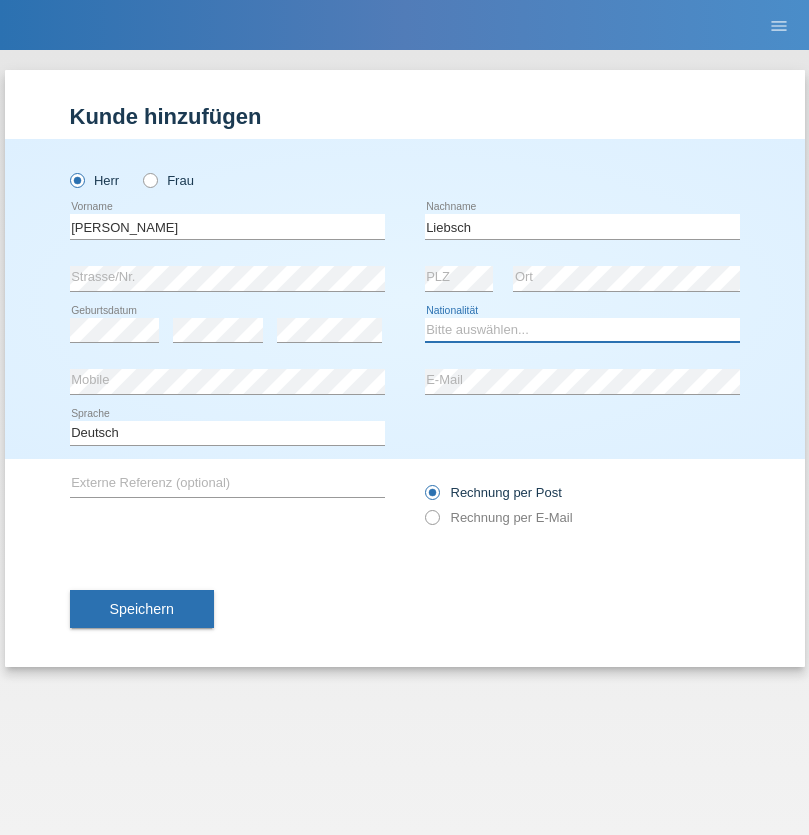 select on "DE" 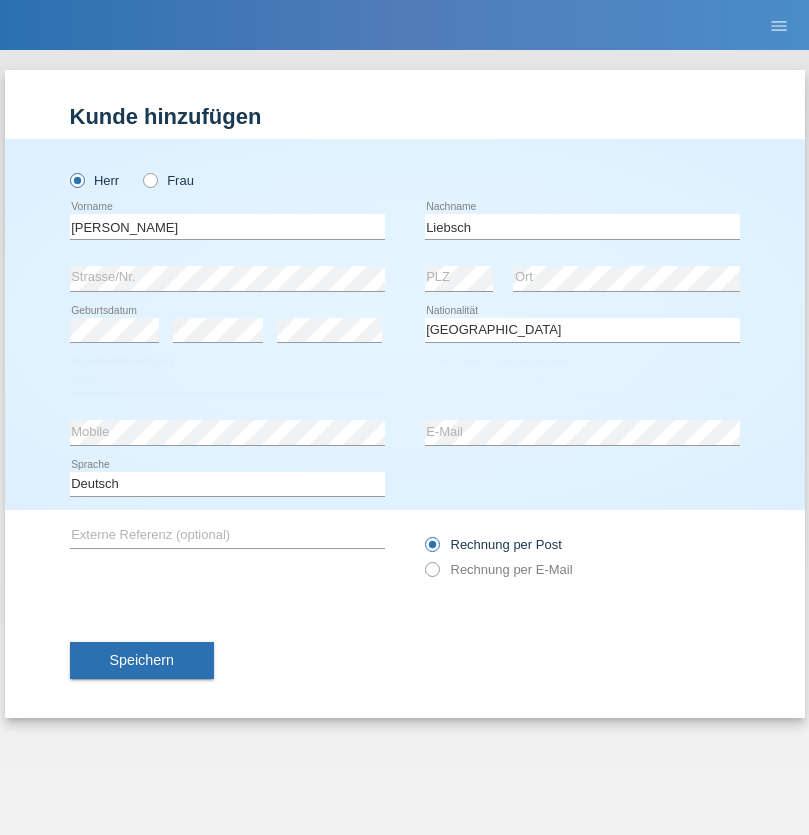 select on "C" 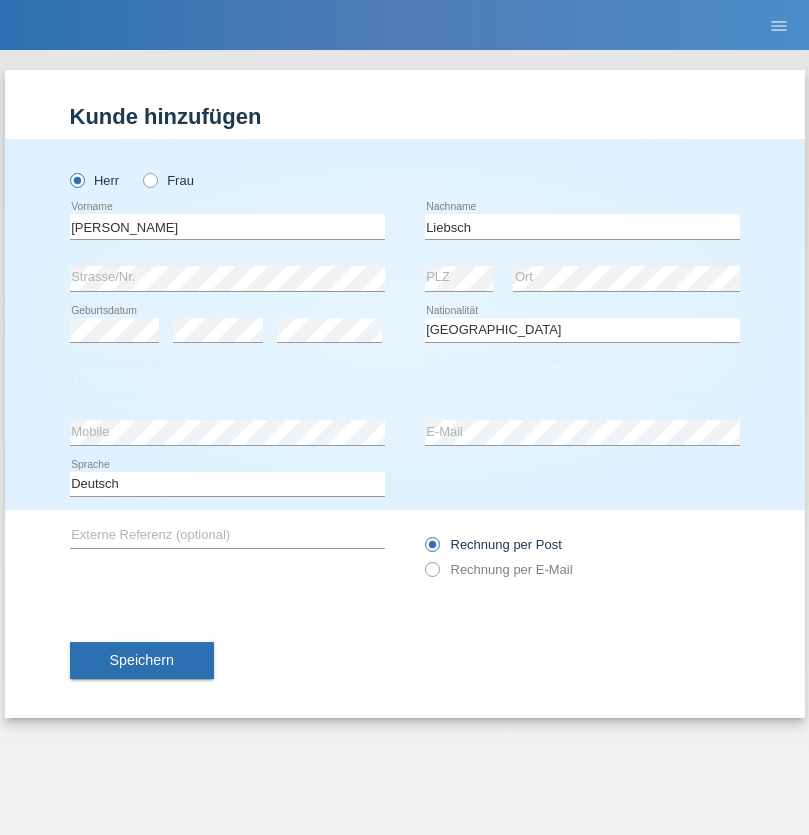 select on "20" 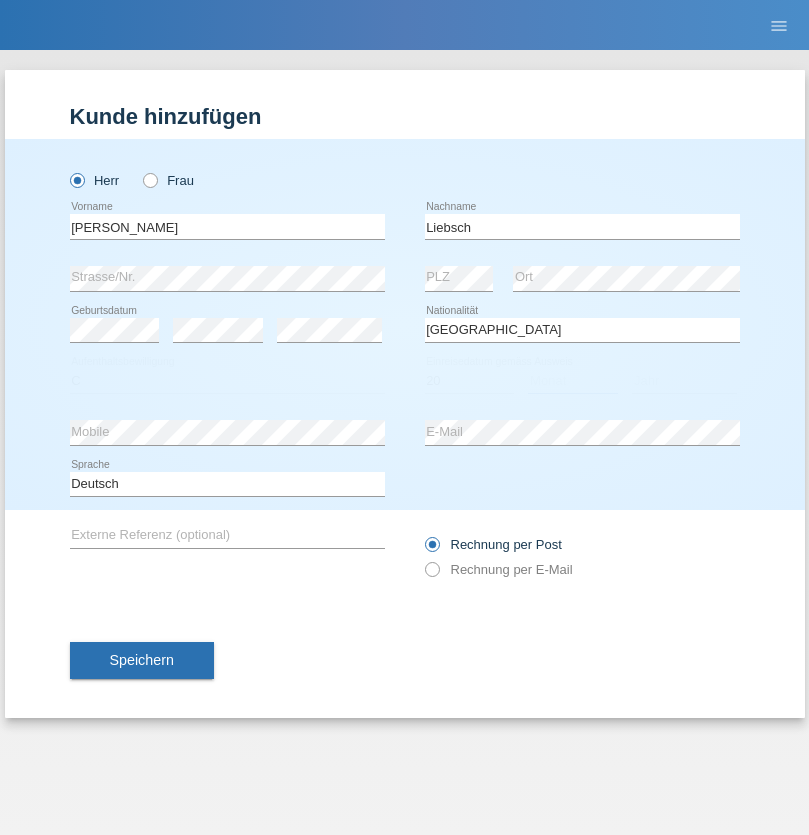 select on "07" 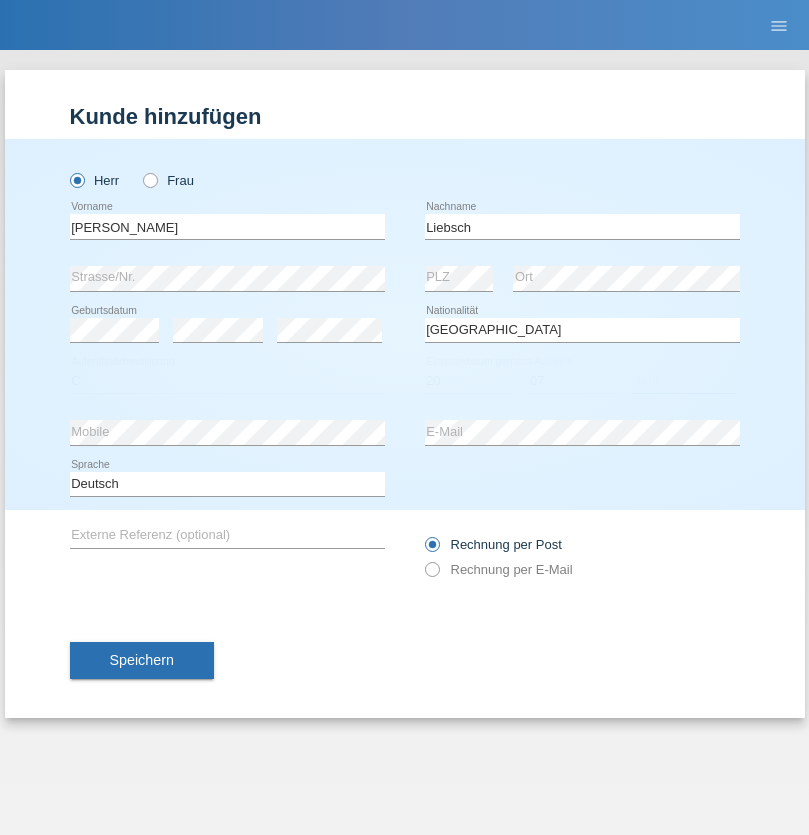 select on "2021" 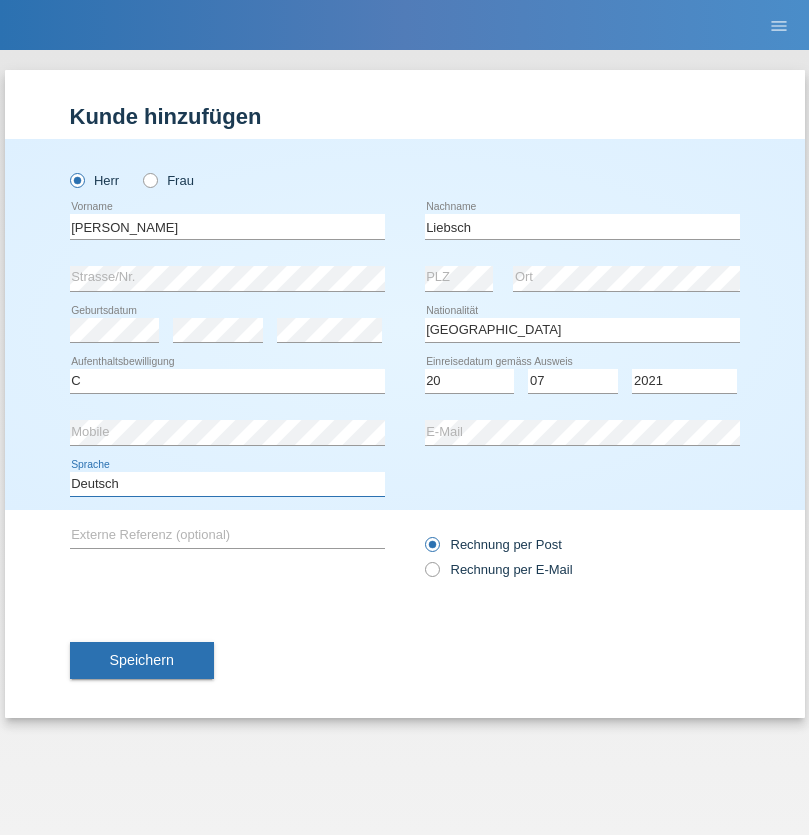 select on "en" 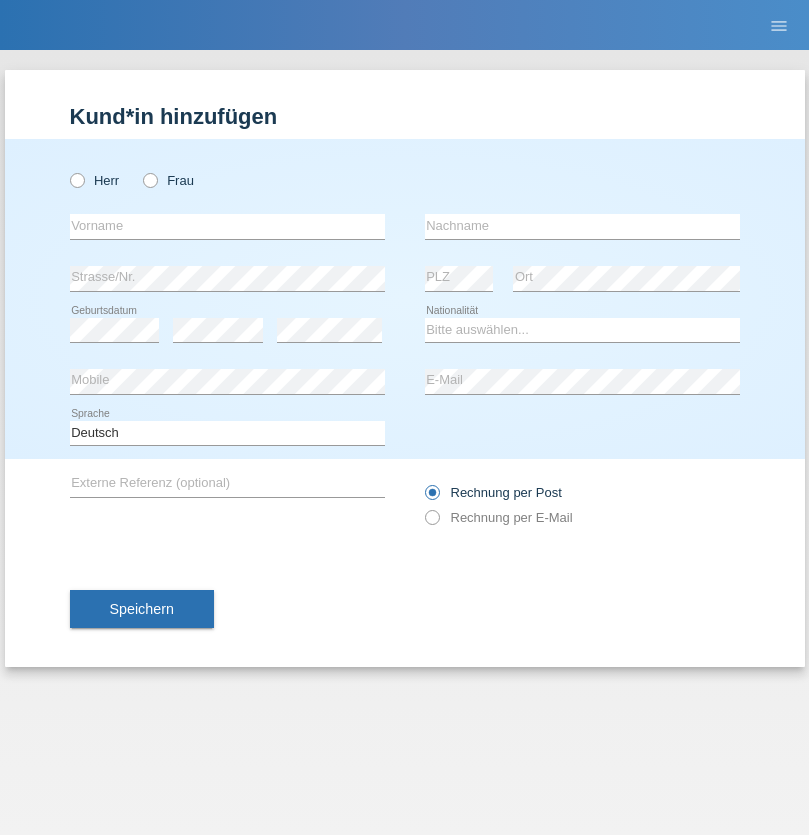 scroll, scrollTop: 0, scrollLeft: 0, axis: both 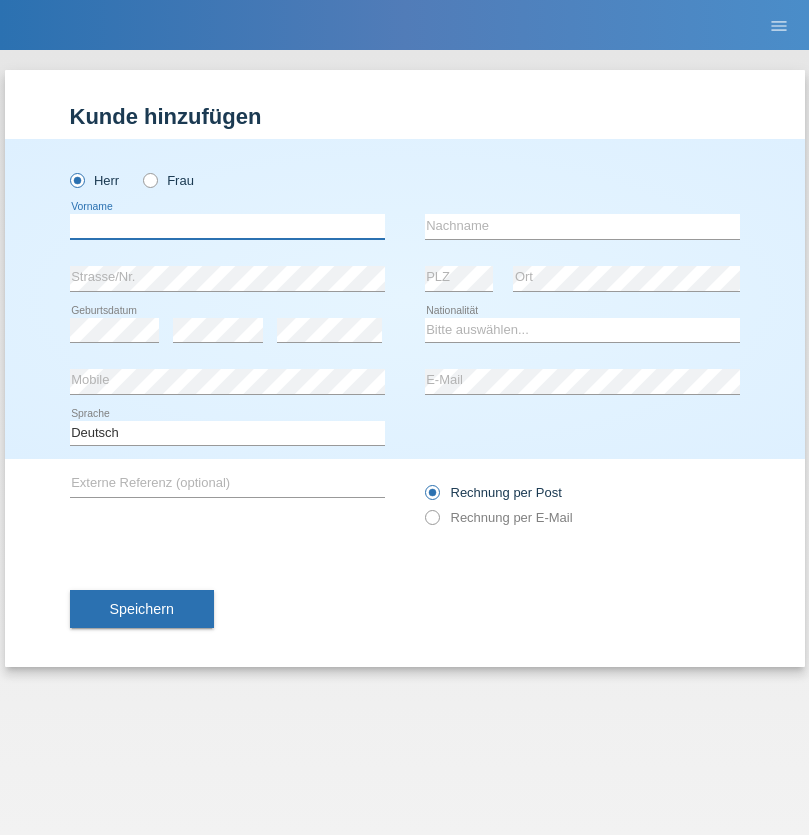 click at bounding box center [227, 226] 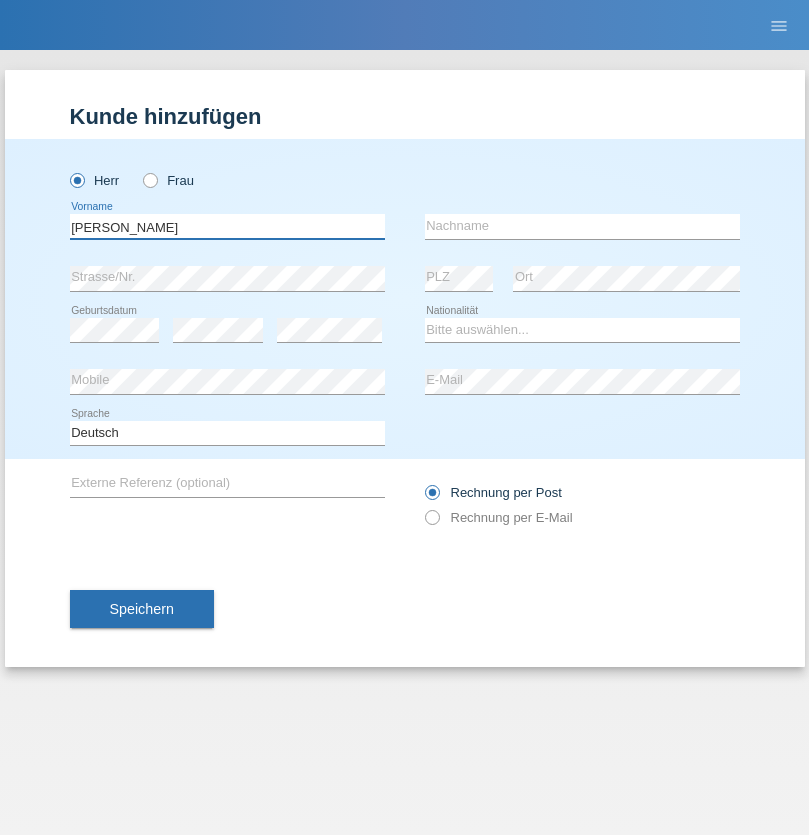 type on "Paolo" 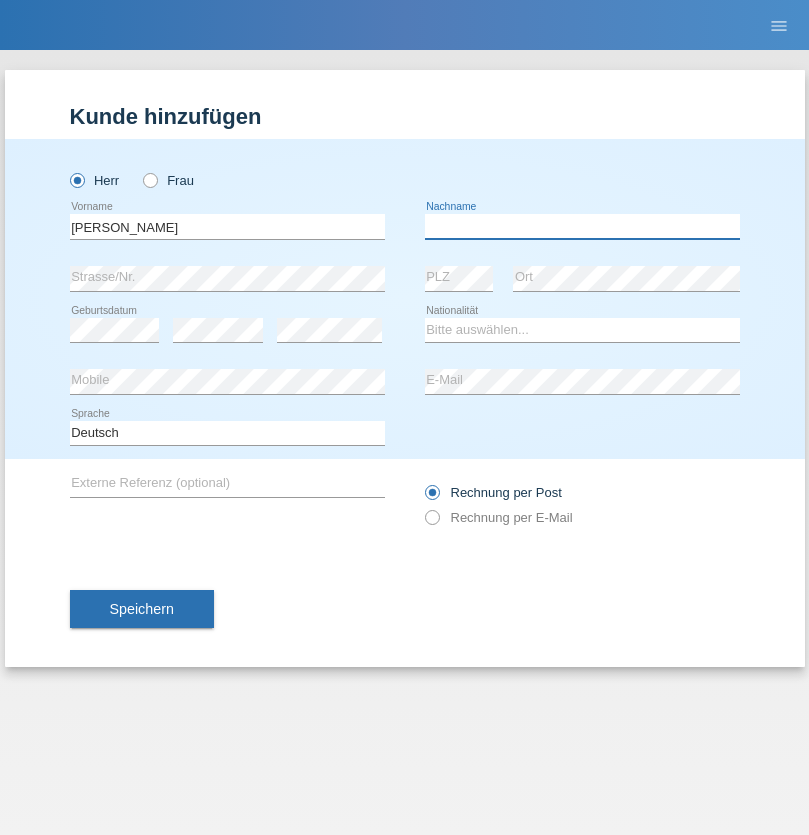 click at bounding box center [582, 226] 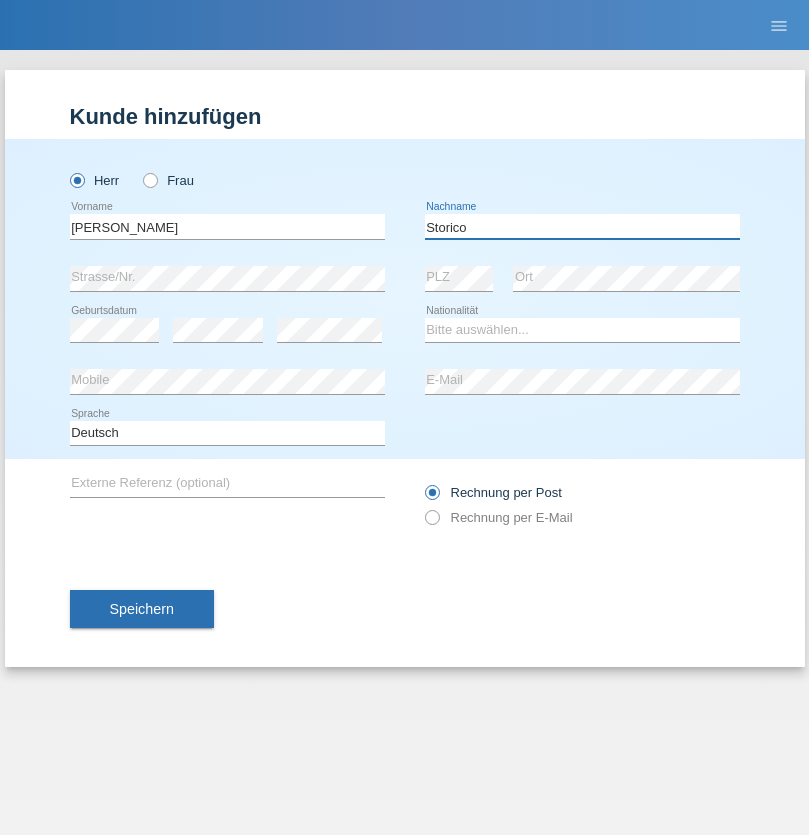 type on "Storico" 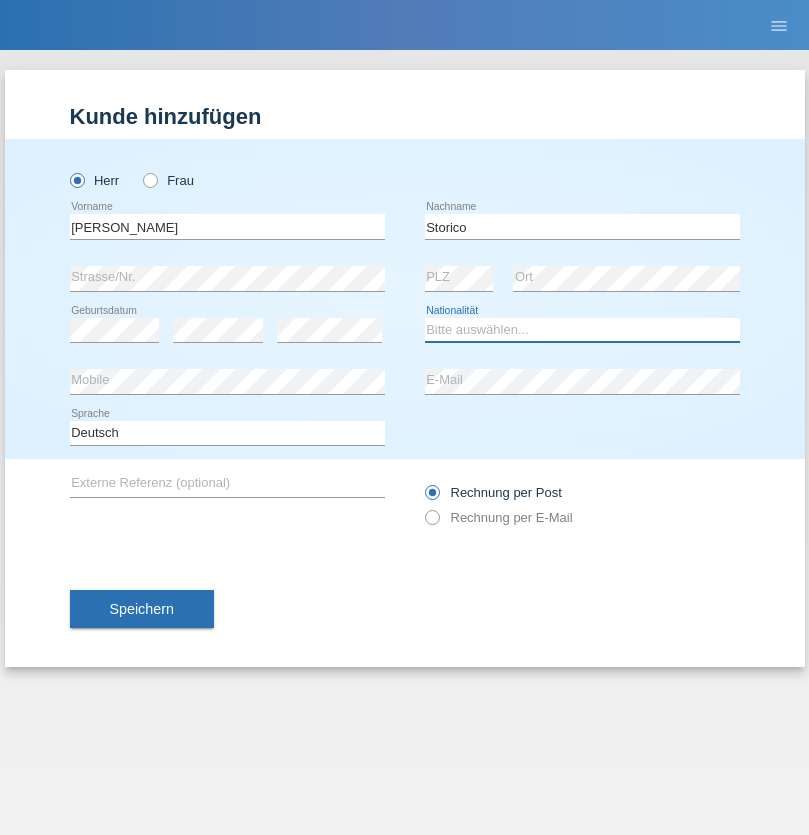 select on "IT" 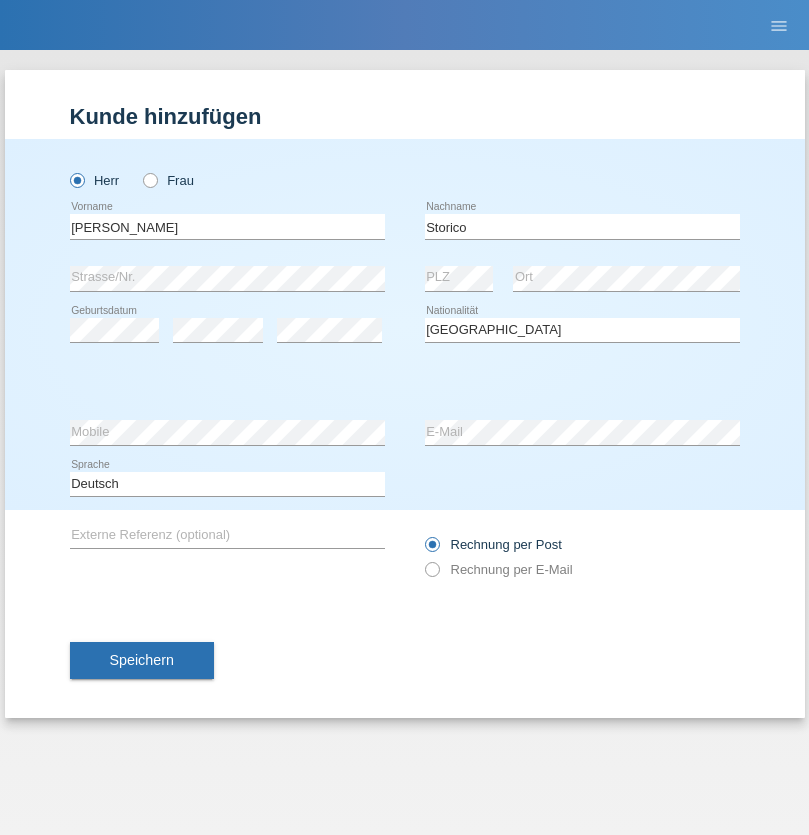 select on "C" 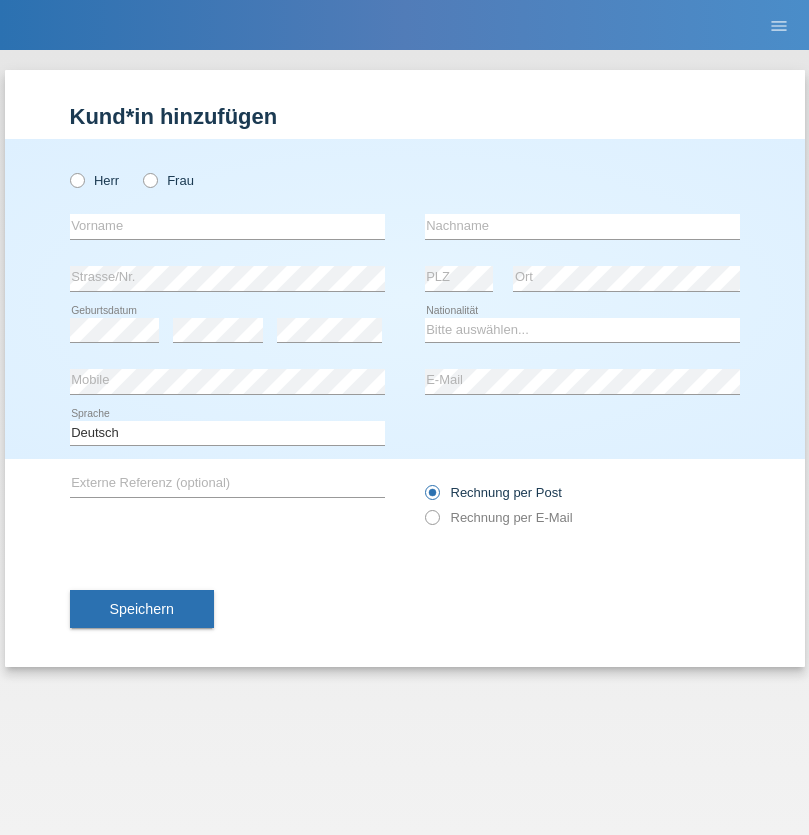 scroll, scrollTop: 0, scrollLeft: 0, axis: both 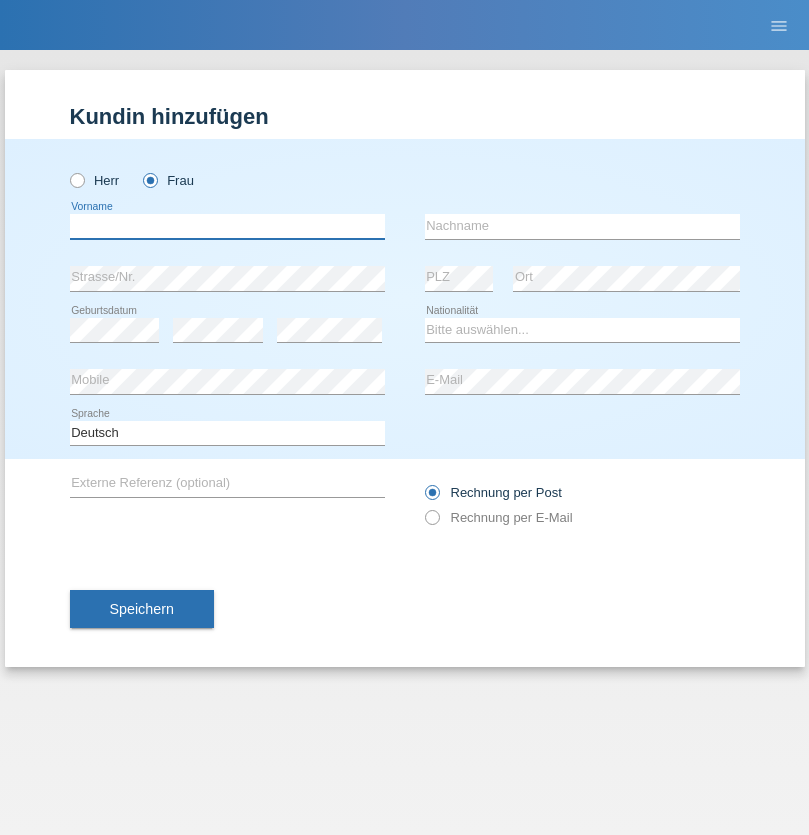 click at bounding box center (227, 226) 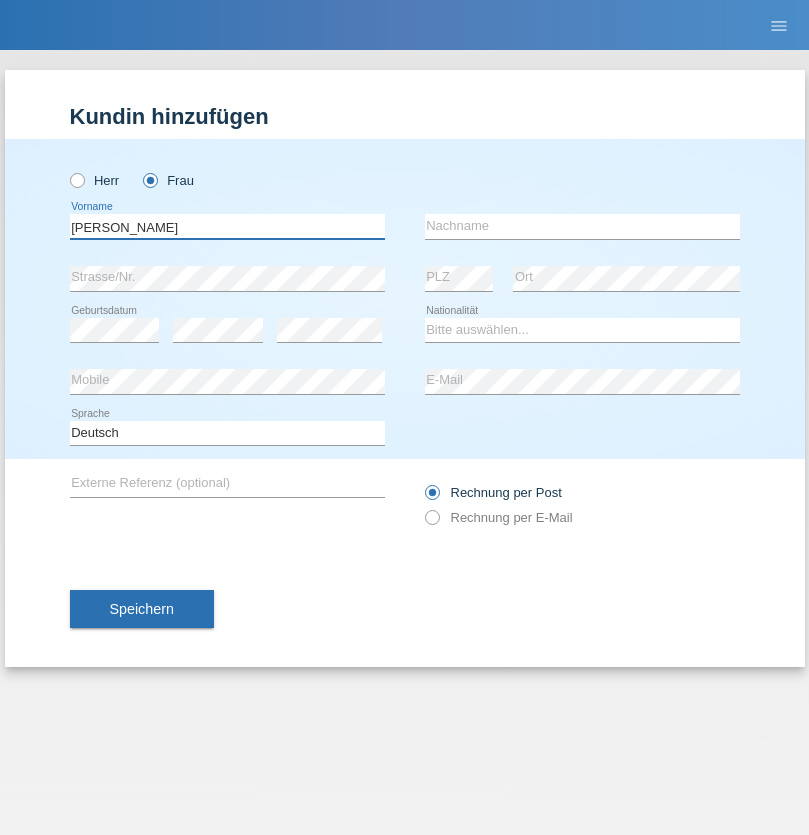 type on "[PERSON_NAME]" 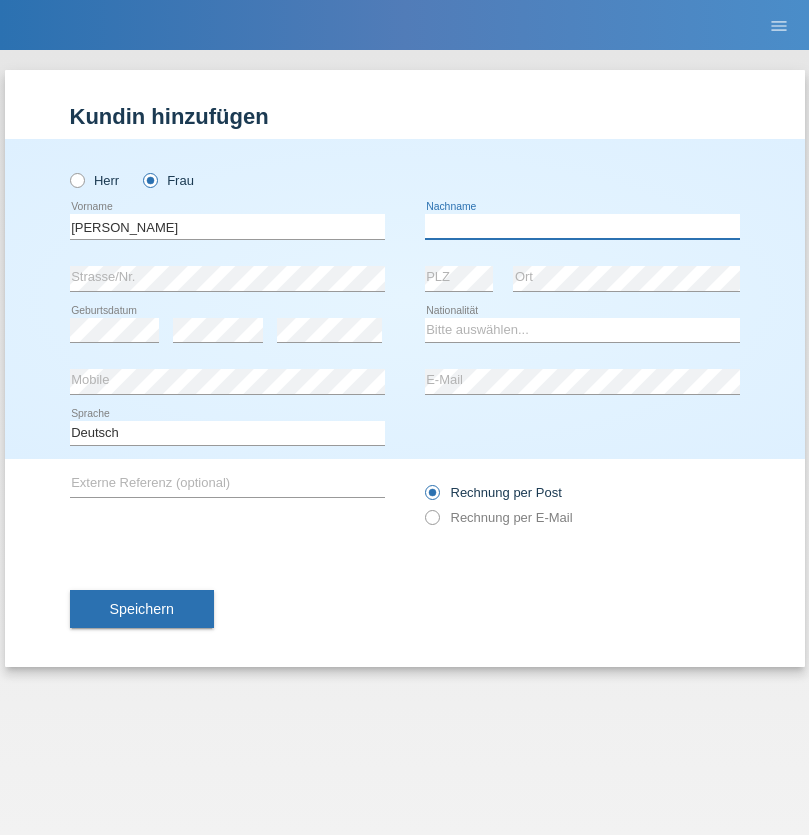 click at bounding box center (582, 226) 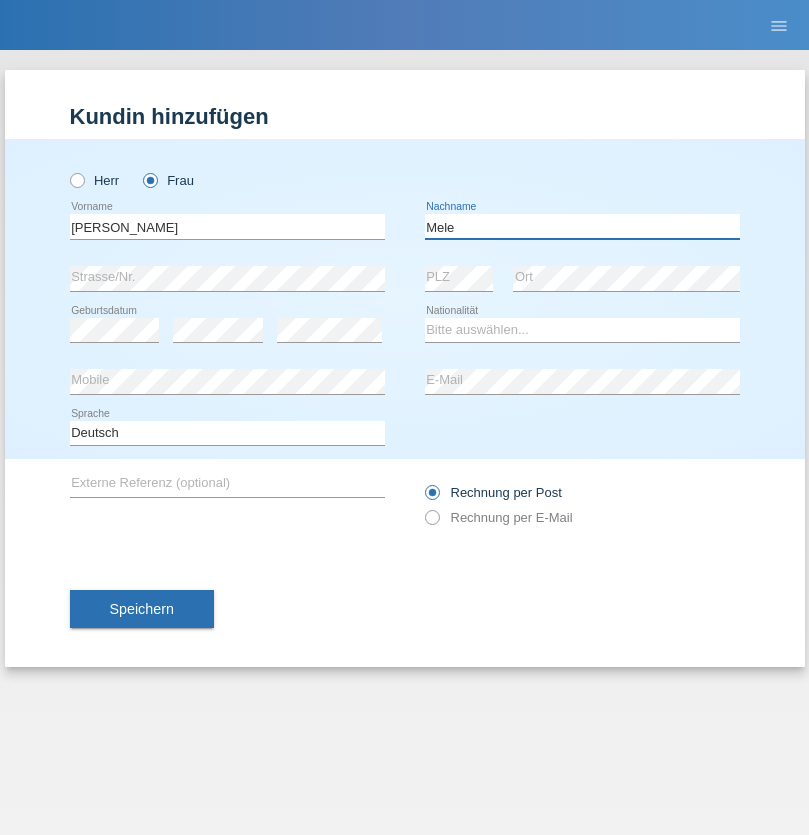 type on "Mele" 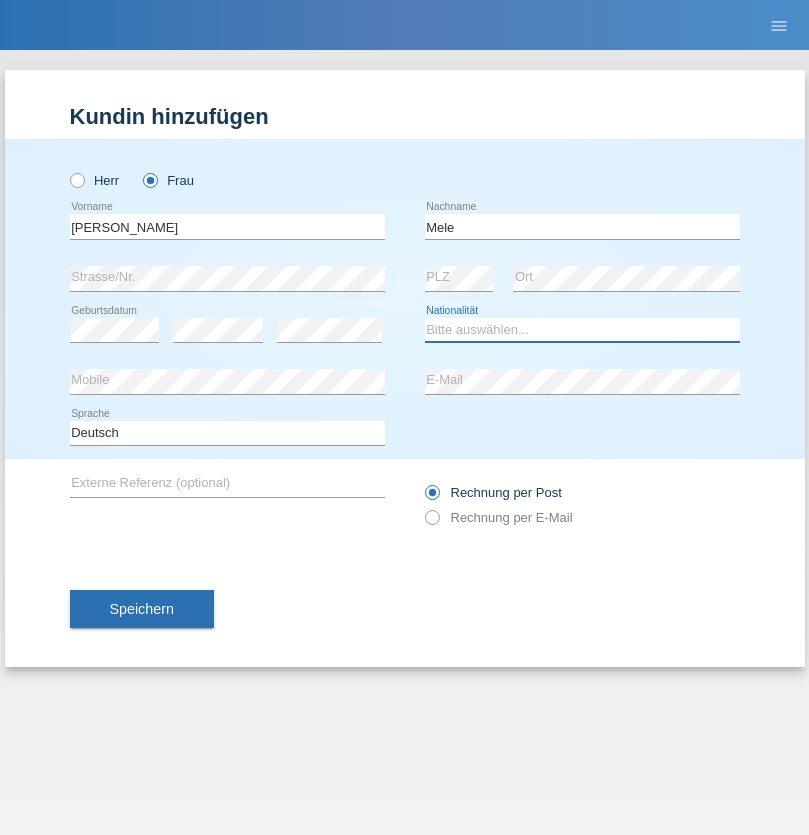 select on "IT" 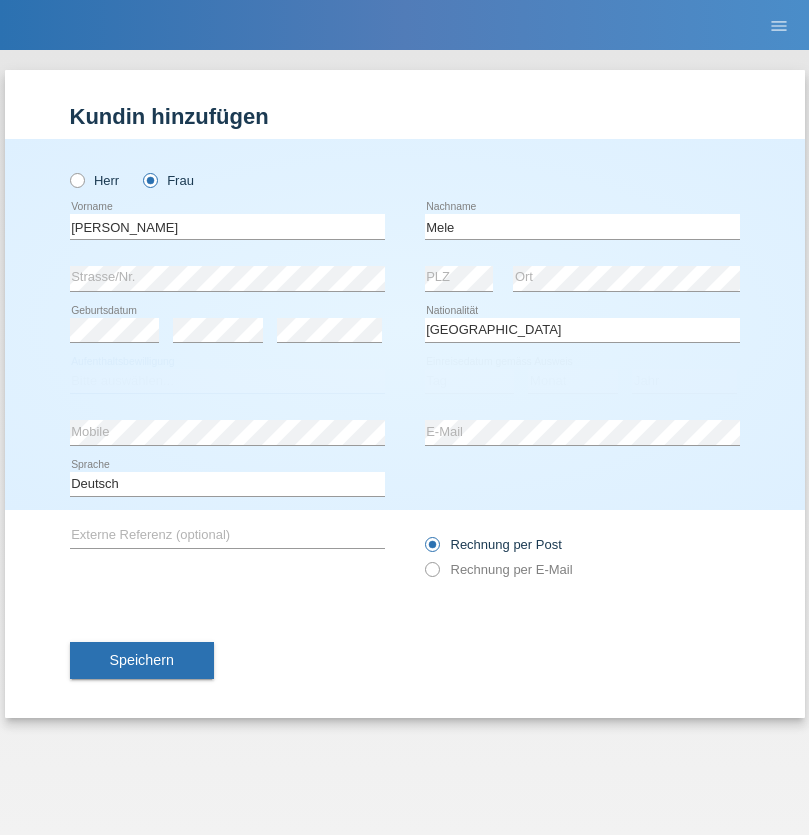select on "C" 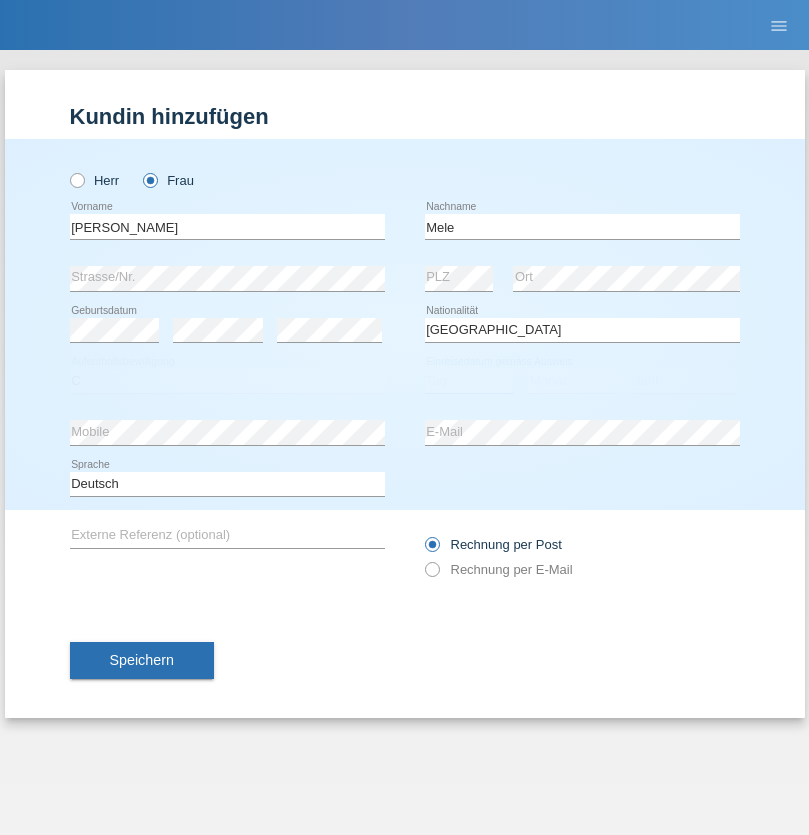 select on "20" 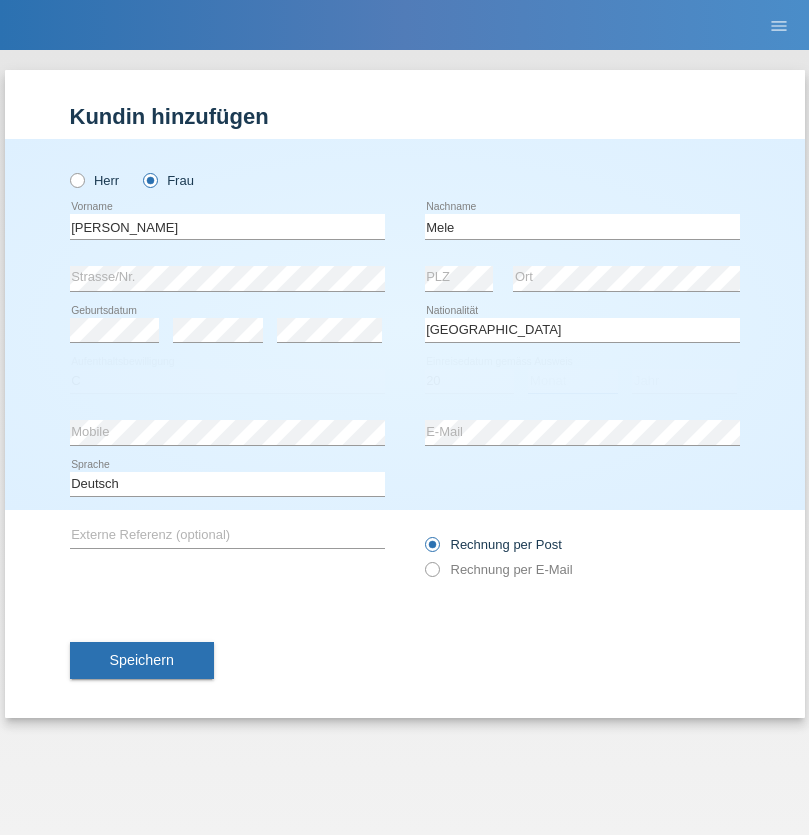 select on "05" 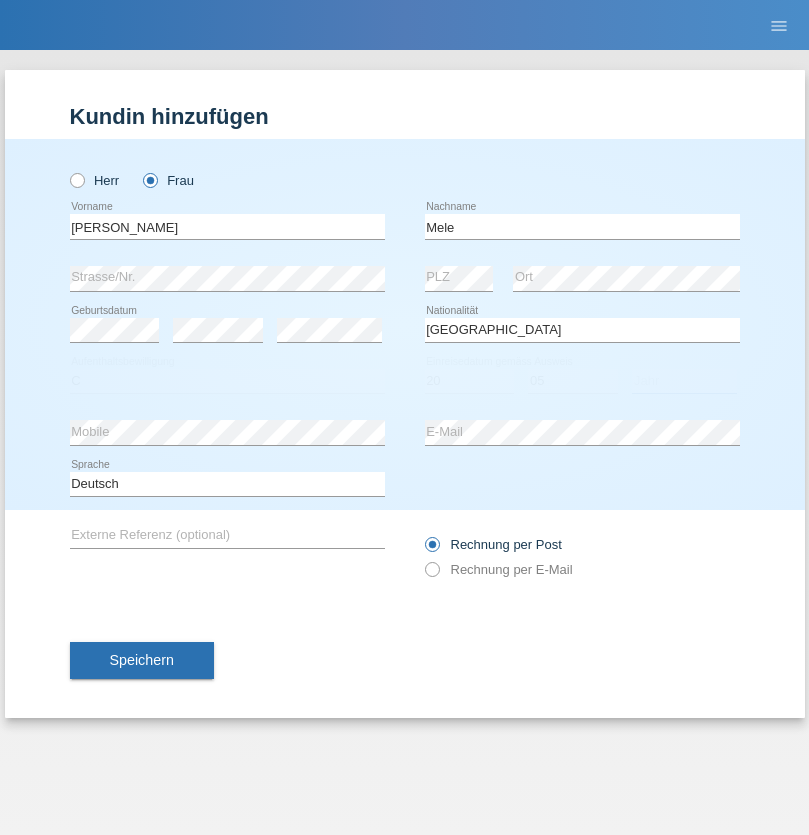 select on "2021" 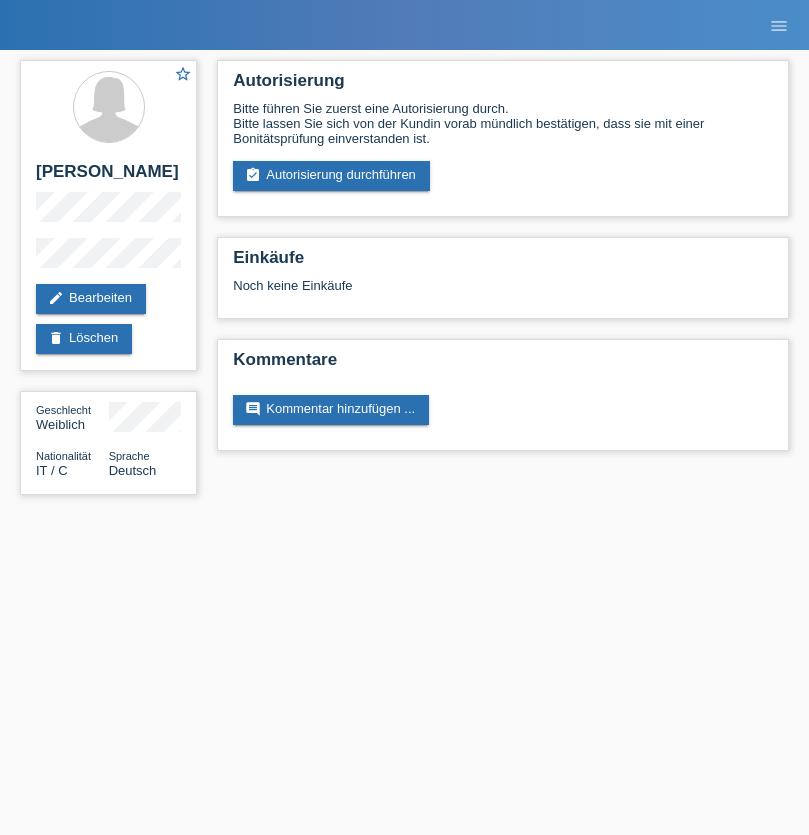scroll, scrollTop: 0, scrollLeft: 0, axis: both 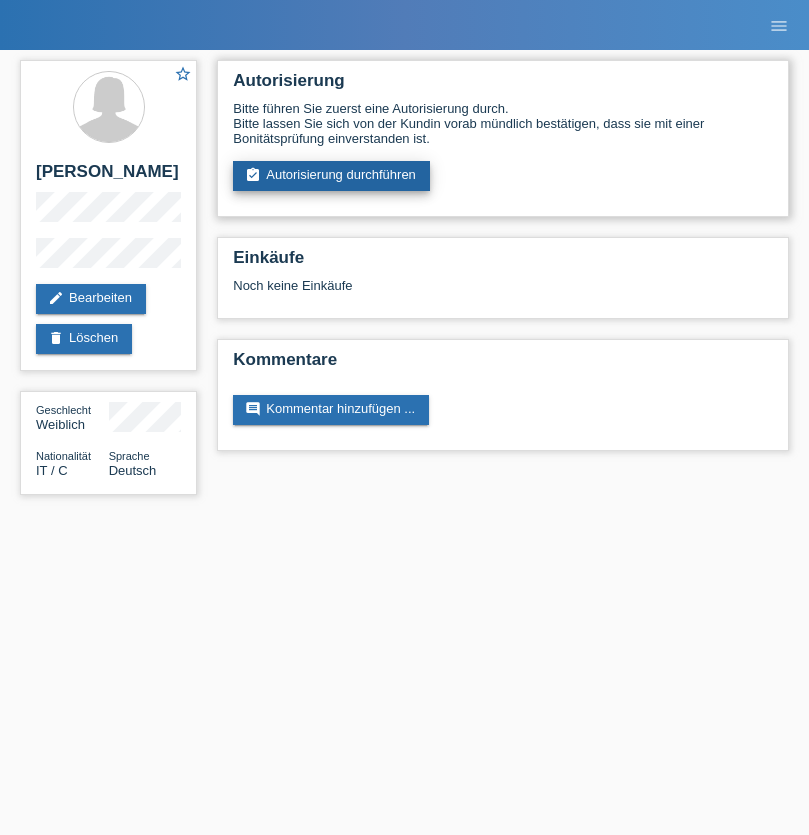 click on "assignment_turned_in  Autorisierung durchführen" at bounding box center (331, 176) 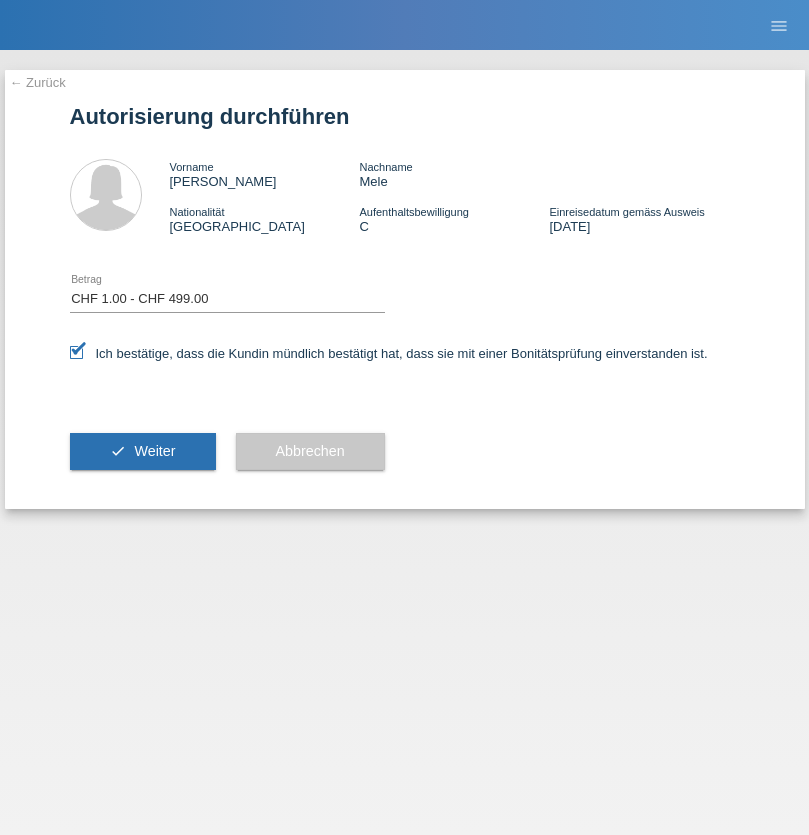 select on "1" 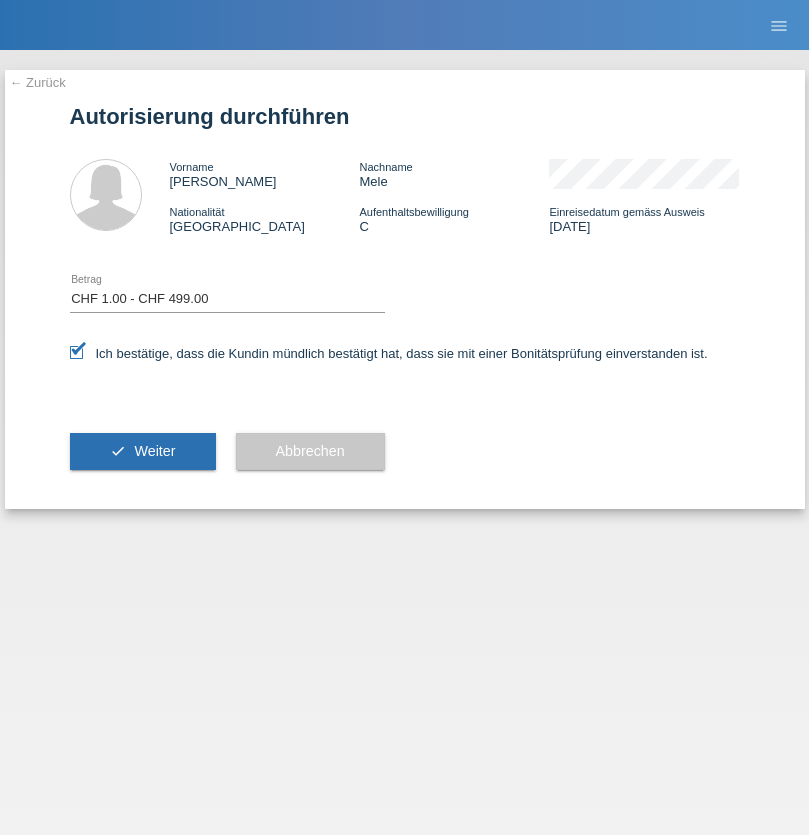 scroll, scrollTop: 0, scrollLeft: 0, axis: both 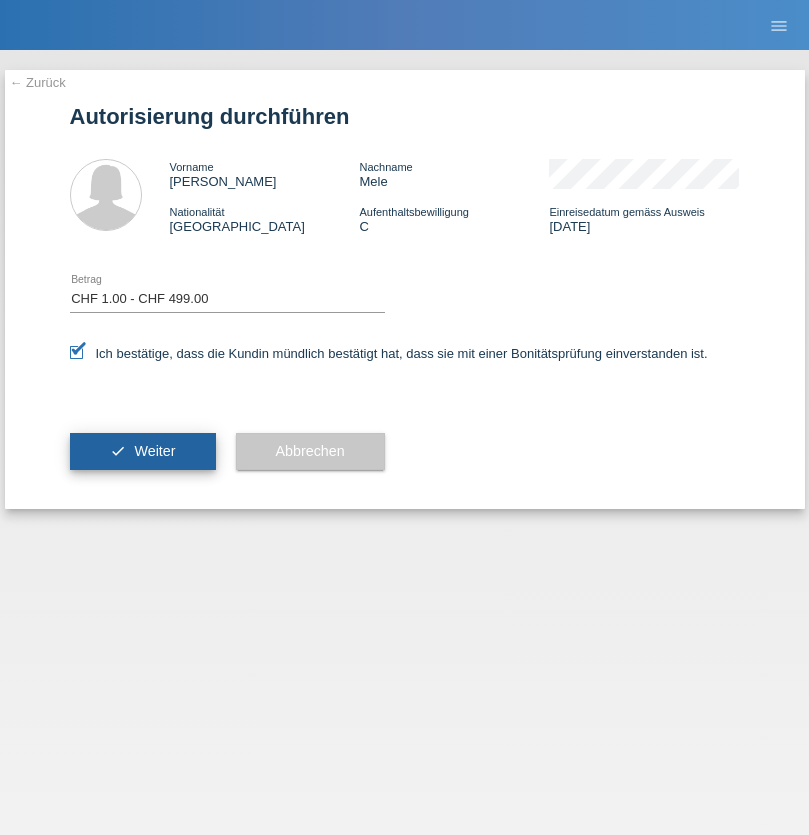 click on "Weiter" at bounding box center (154, 451) 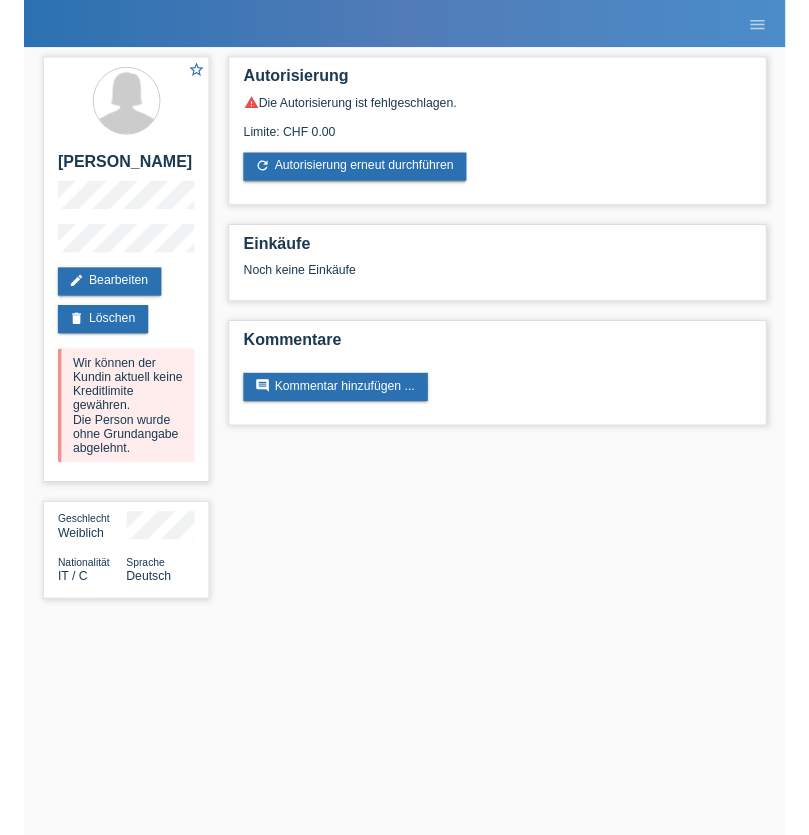scroll, scrollTop: 0, scrollLeft: 0, axis: both 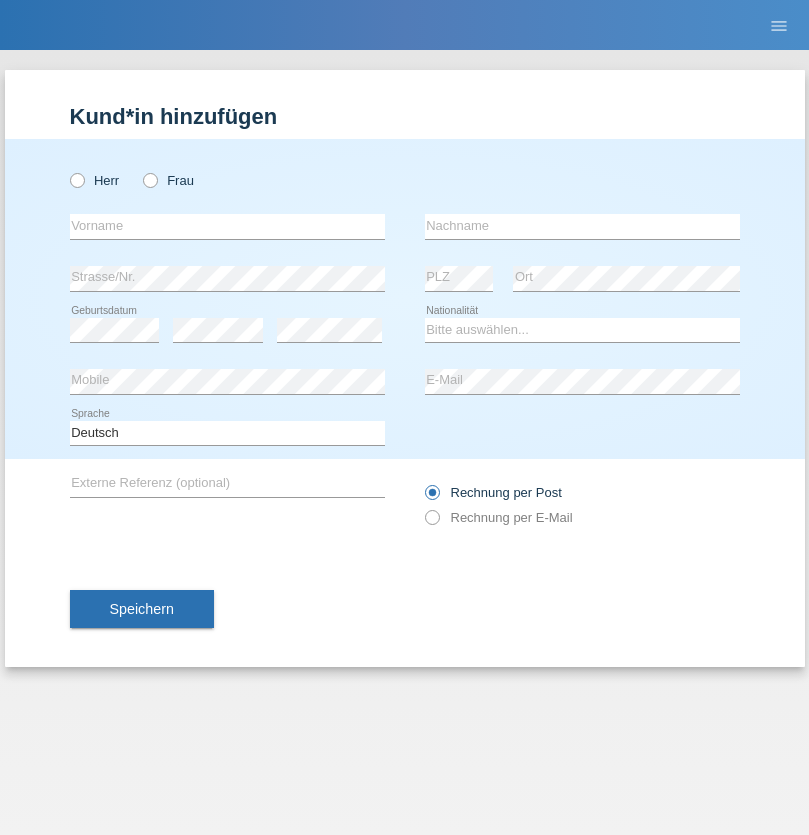 radio on "true" 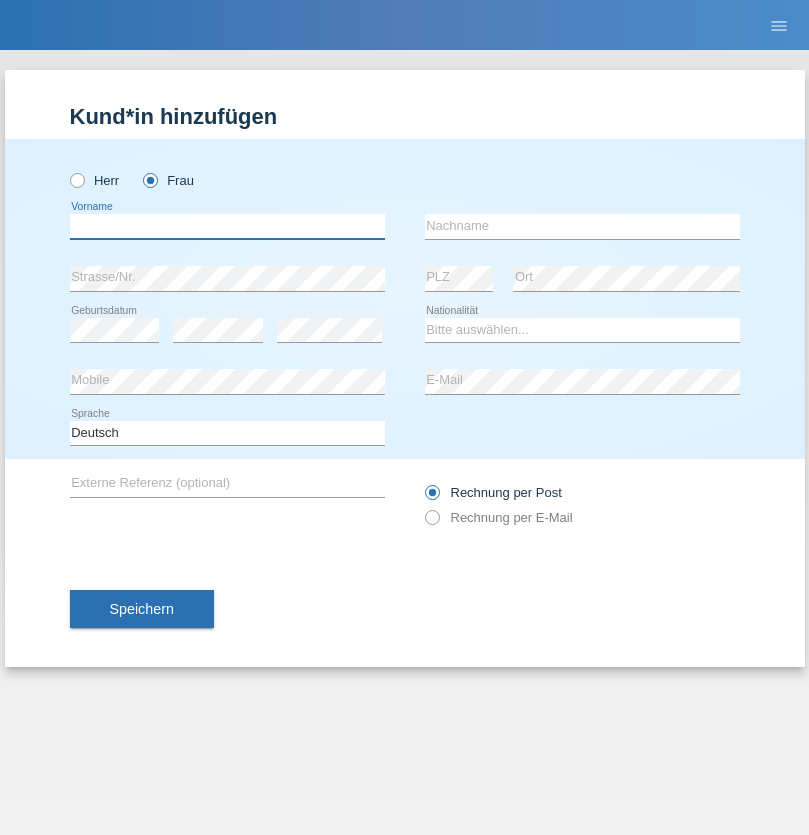 click at bounding box center [227, 226] 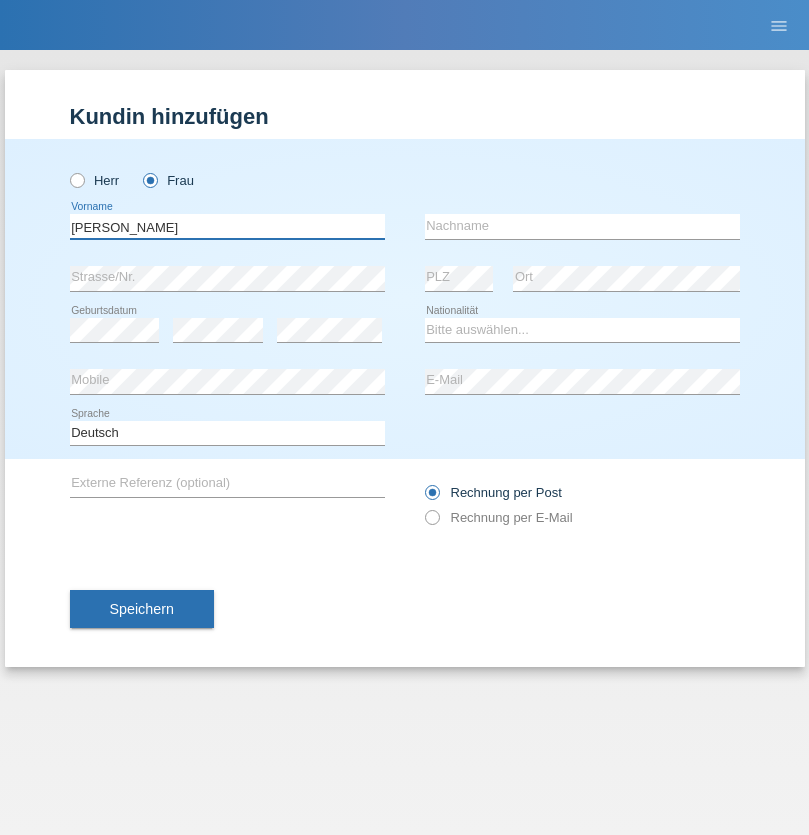 type on "[PERSON_NAME]" 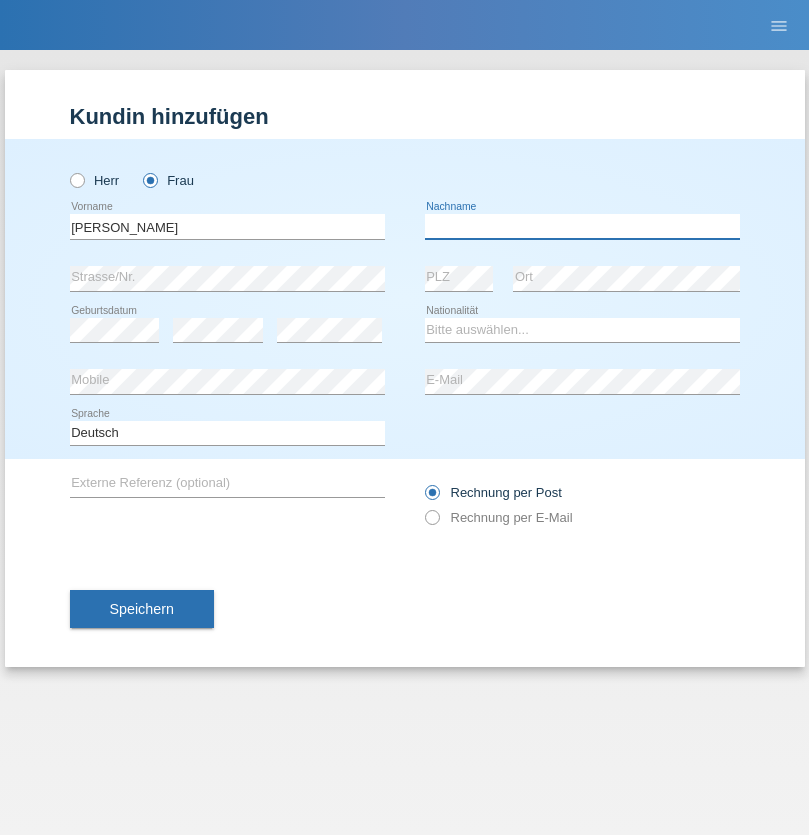click at bounding box center [582, 226] 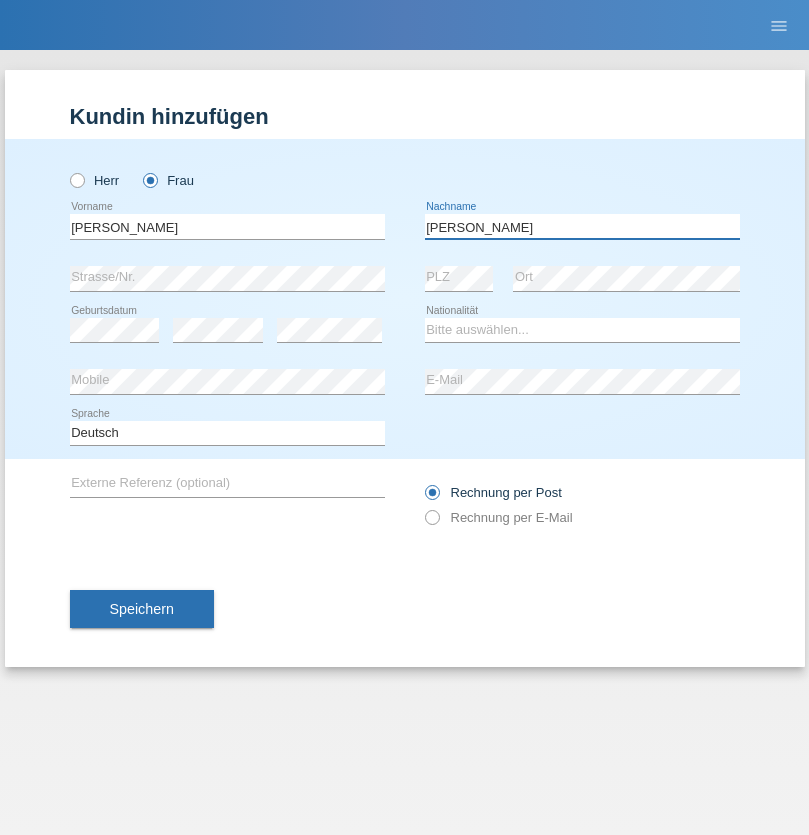 type on "[PERSON_NAME]" 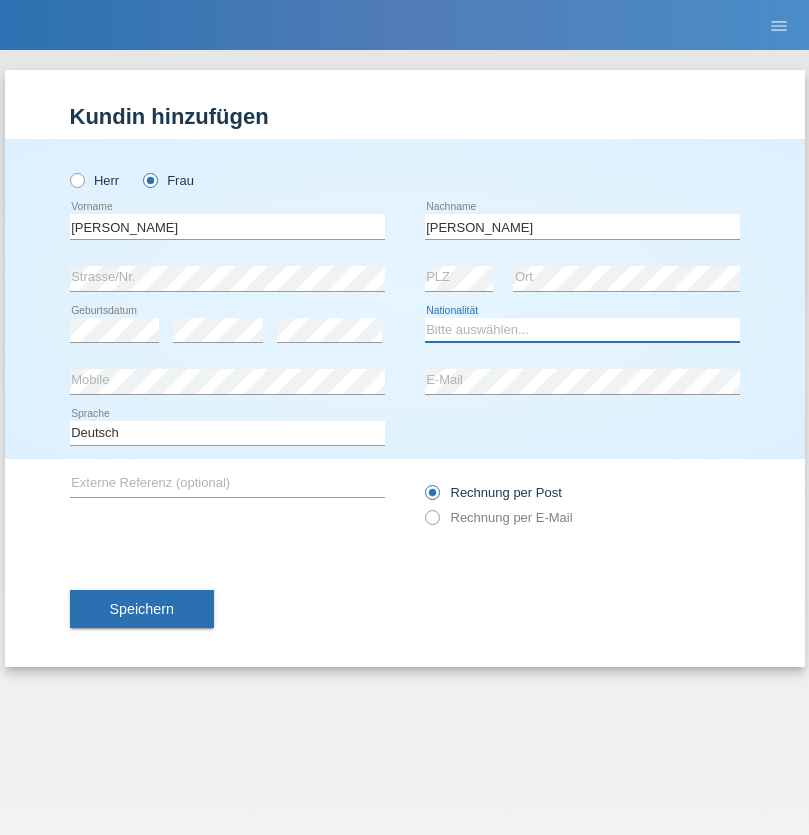 select on "CH" 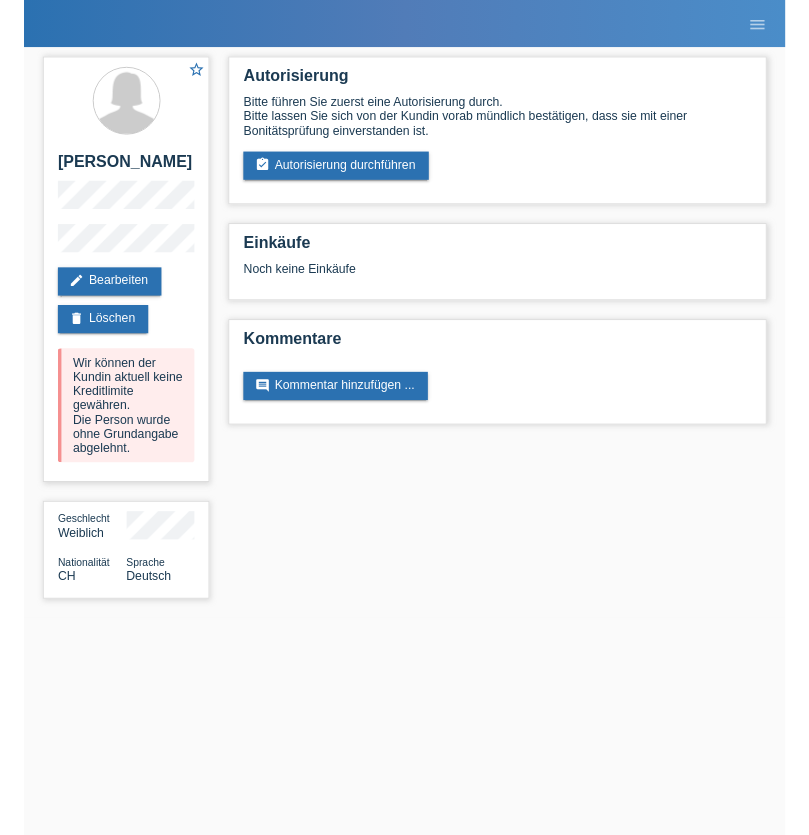 scroll, scrollTop: 0, scrollLeft: 0, axis: both 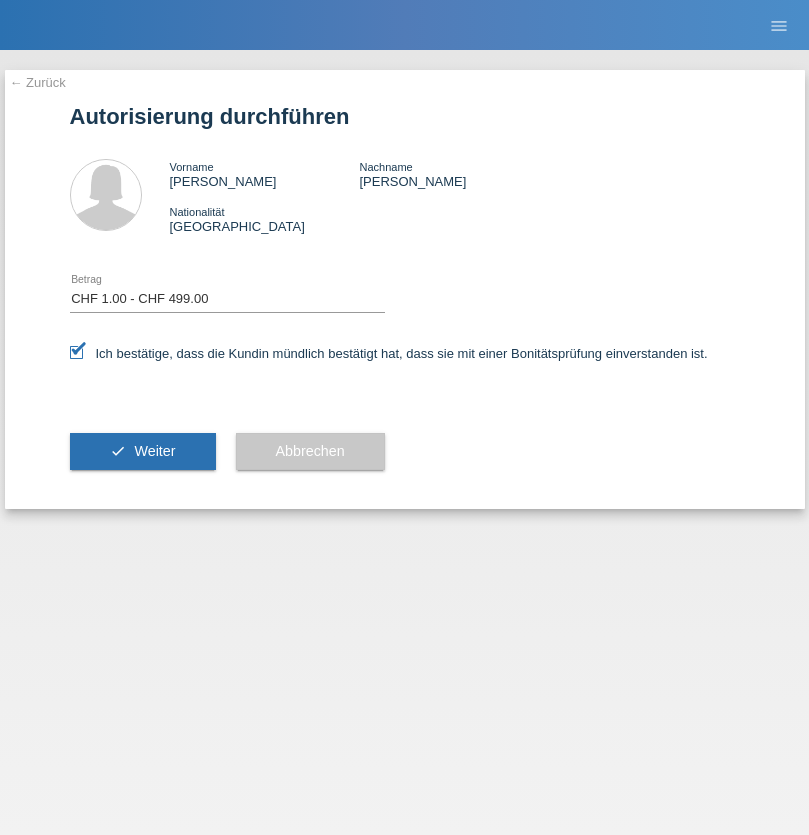 select on "1" 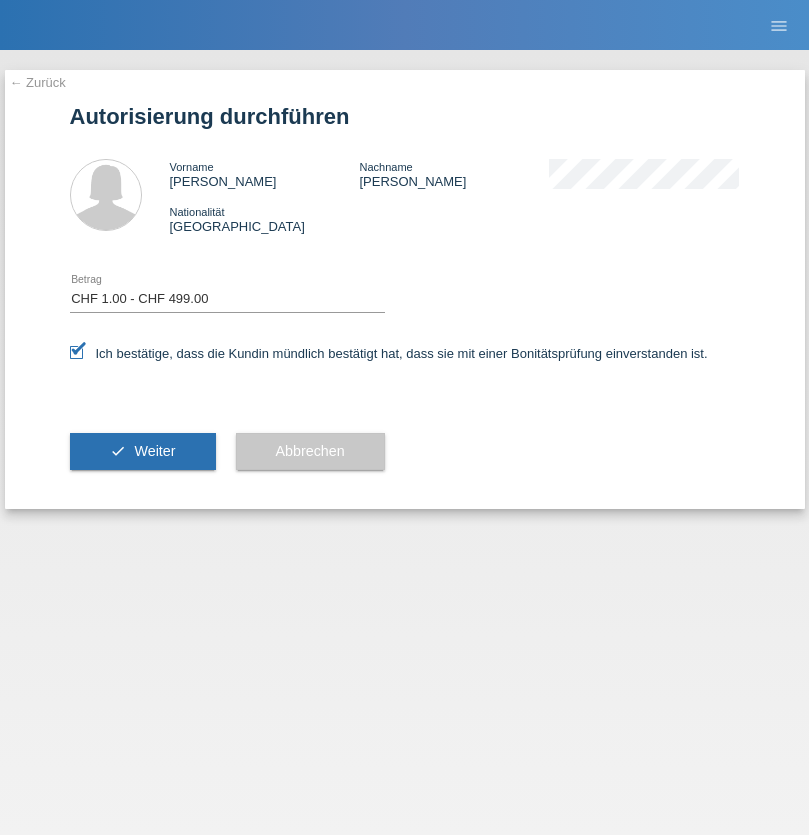 scroll, scrollTop: 0, scrollLeft: 0, axis: both 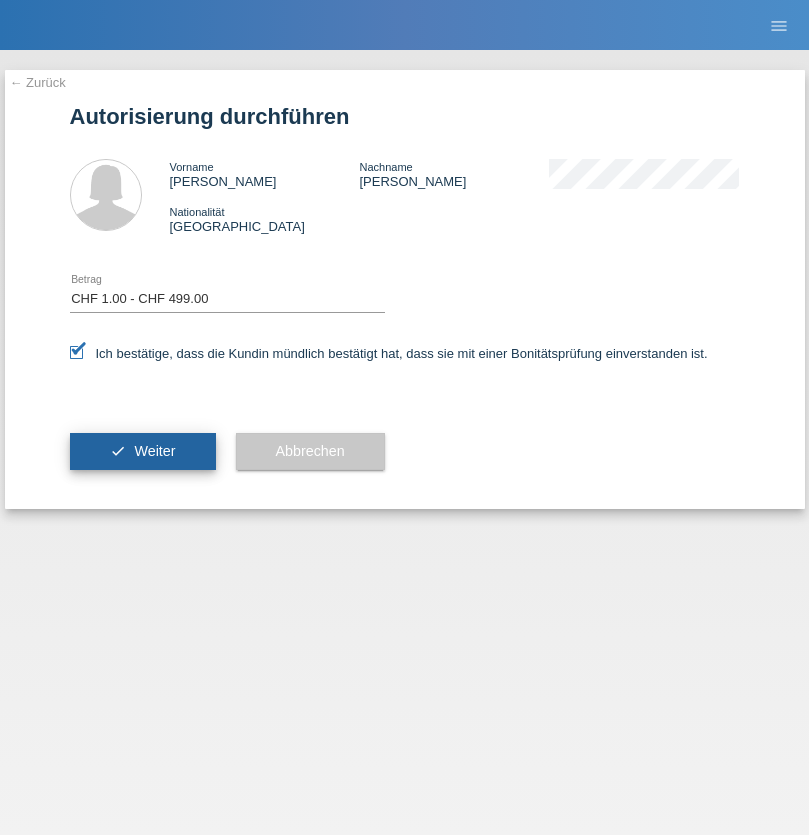 click on "Weiter" at bounding box center [154, 451] 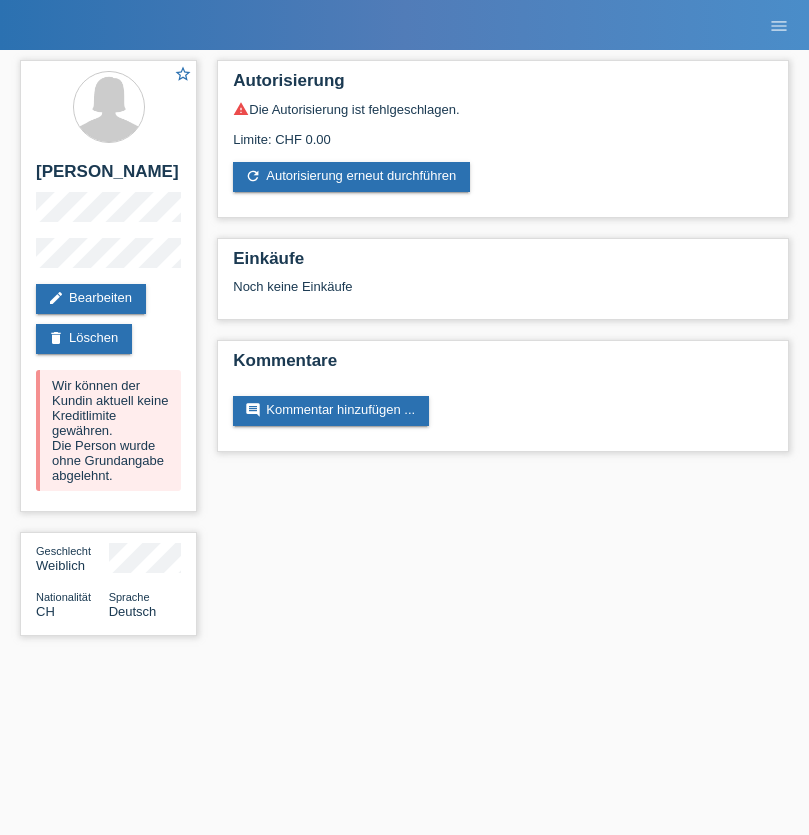 scroll, scrollTop: 0, scrollLeft: 0, axis: both 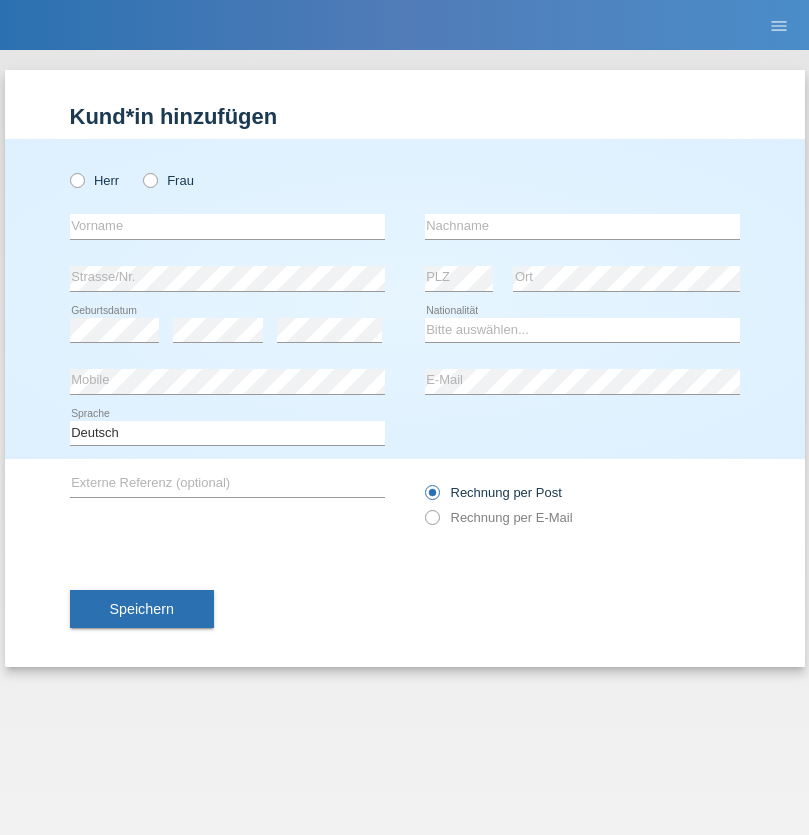 radio on "true" 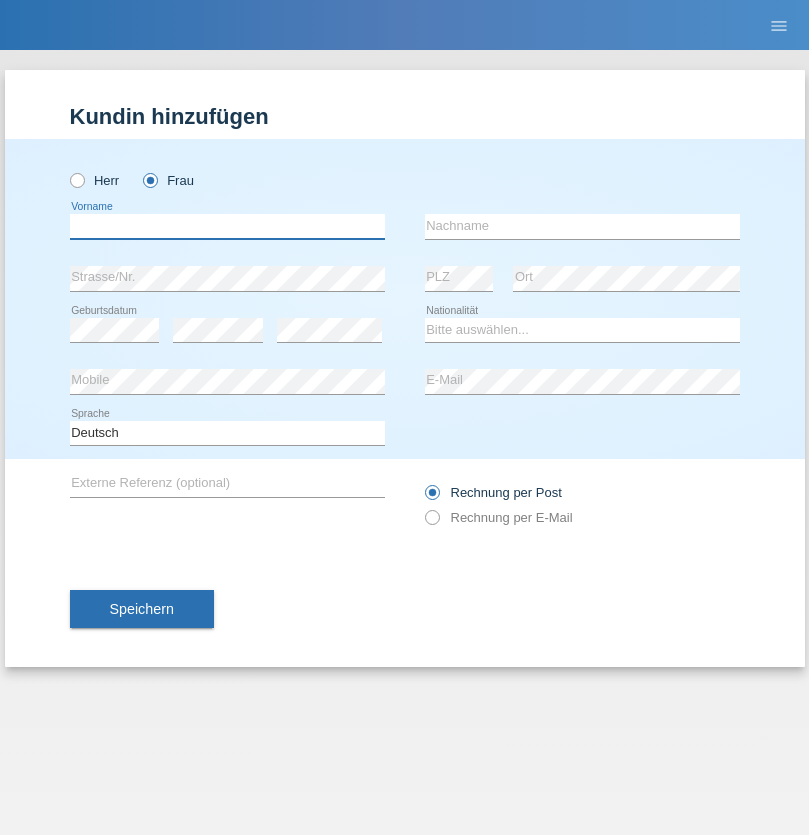 click at bounding box center [227, 226] 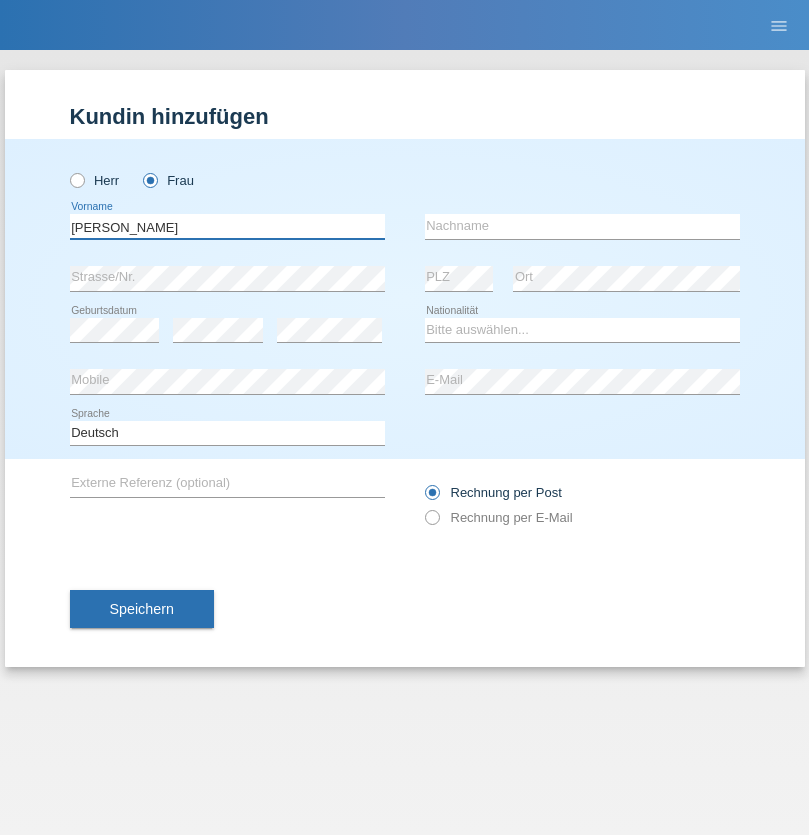type on "Alberto" 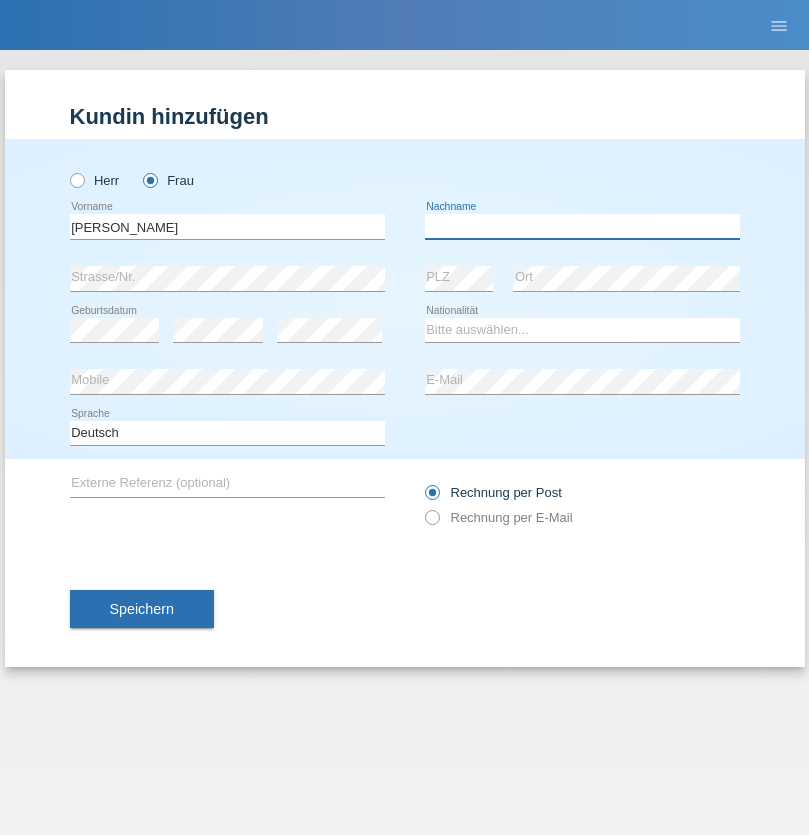 click at bounding box center (582, 226) 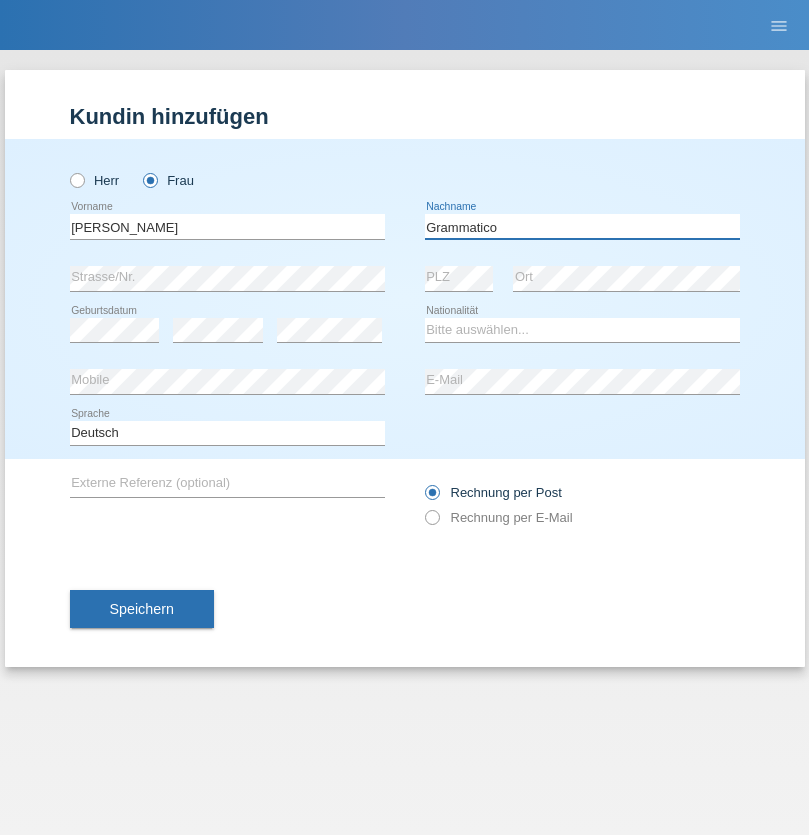 type on "Grammatico" 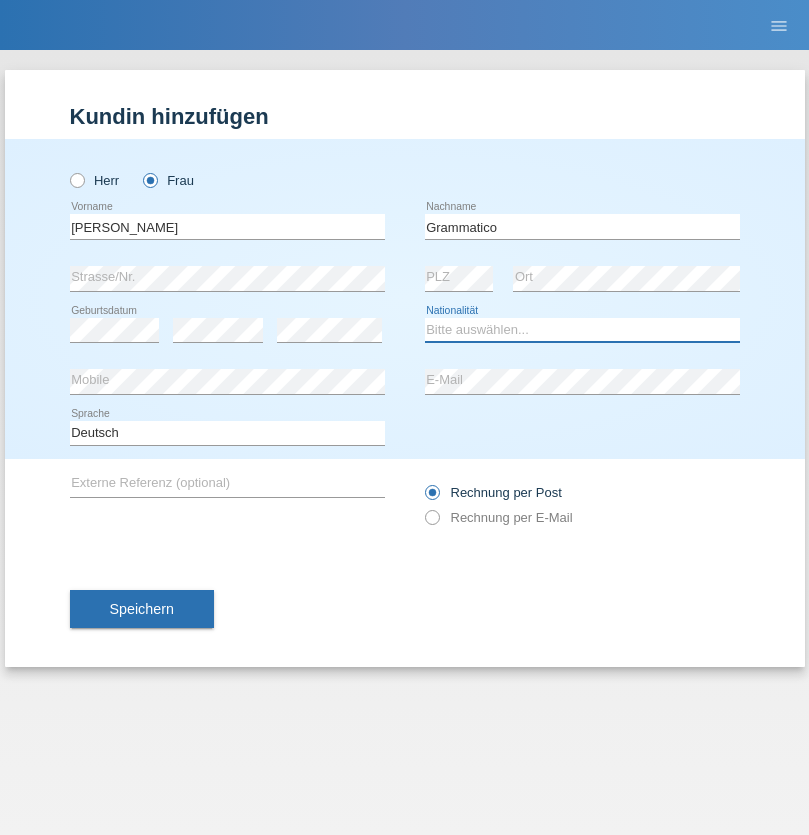 select on "CH" 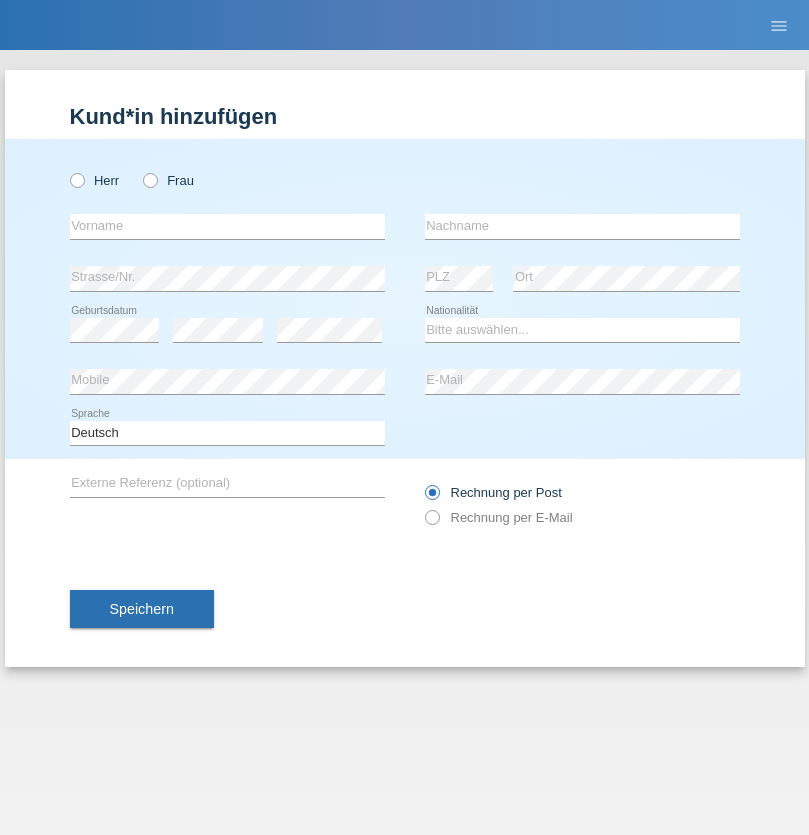 scroll, scrollTop: 0, scrollLeft: 0, axis: both 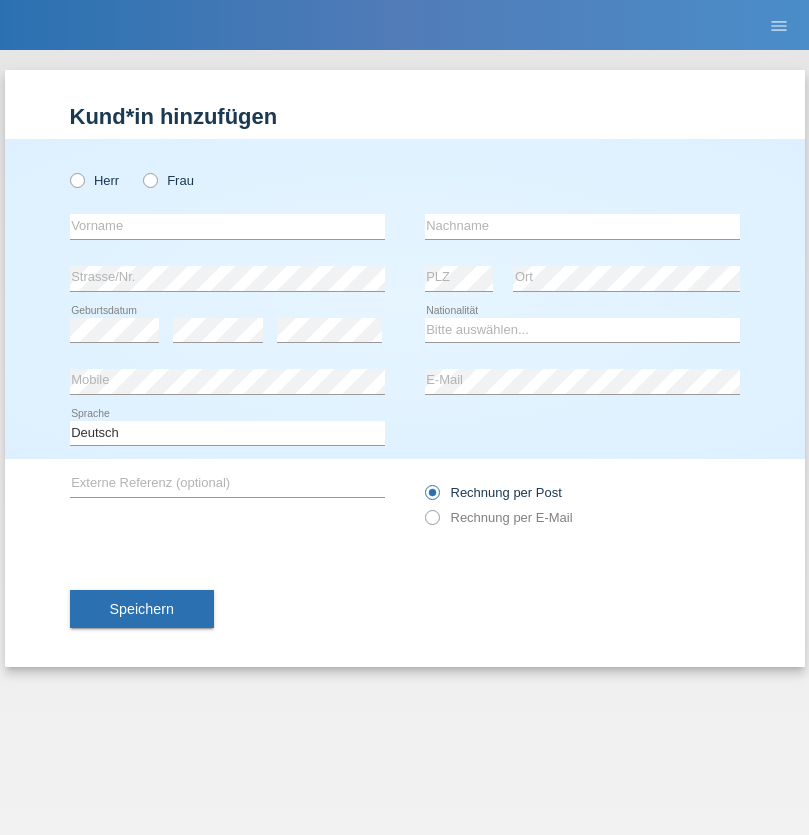 radio on "true" 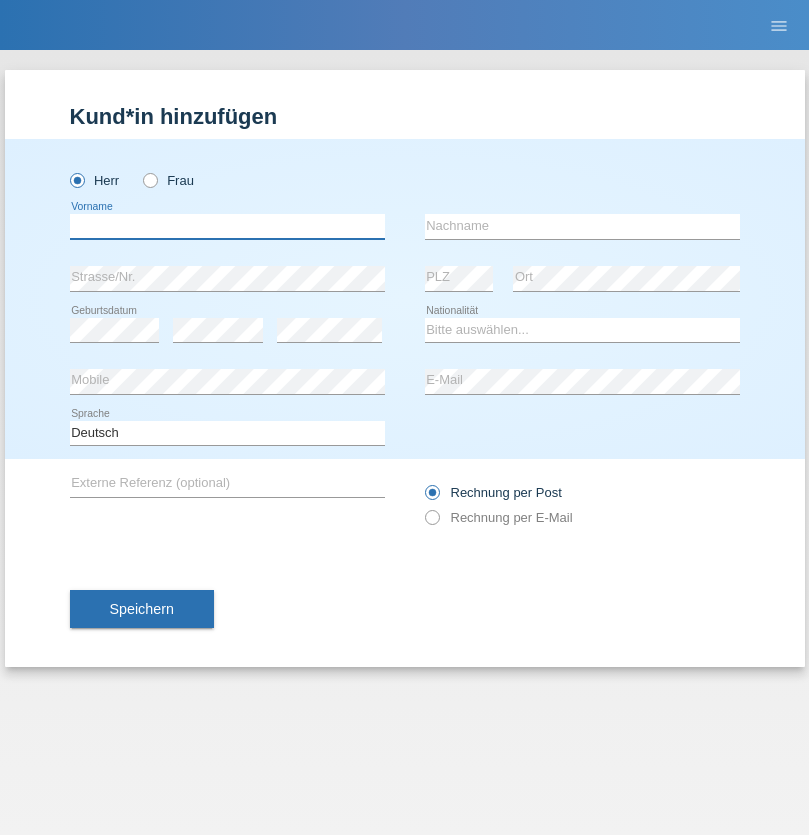 click at bounding box center (227, 226) 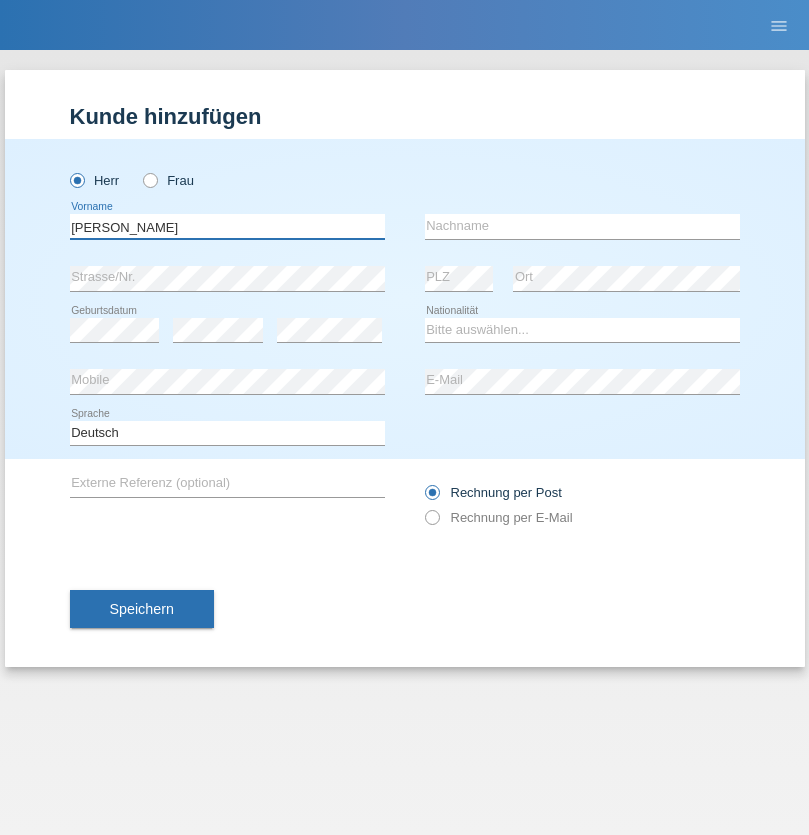 type on "Ivo" 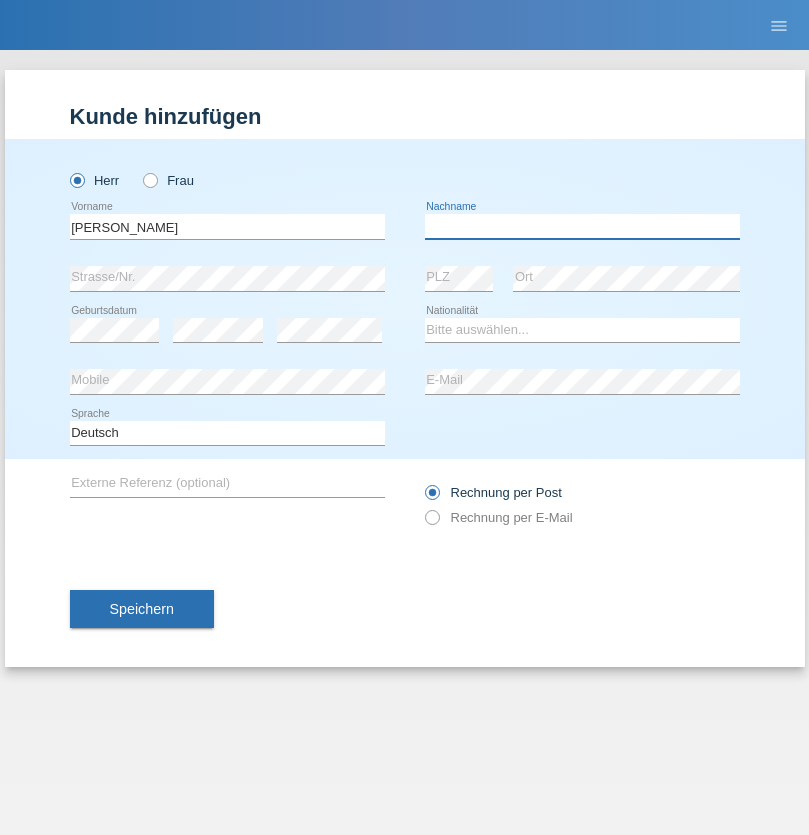 click at bounding box center (582, 226) 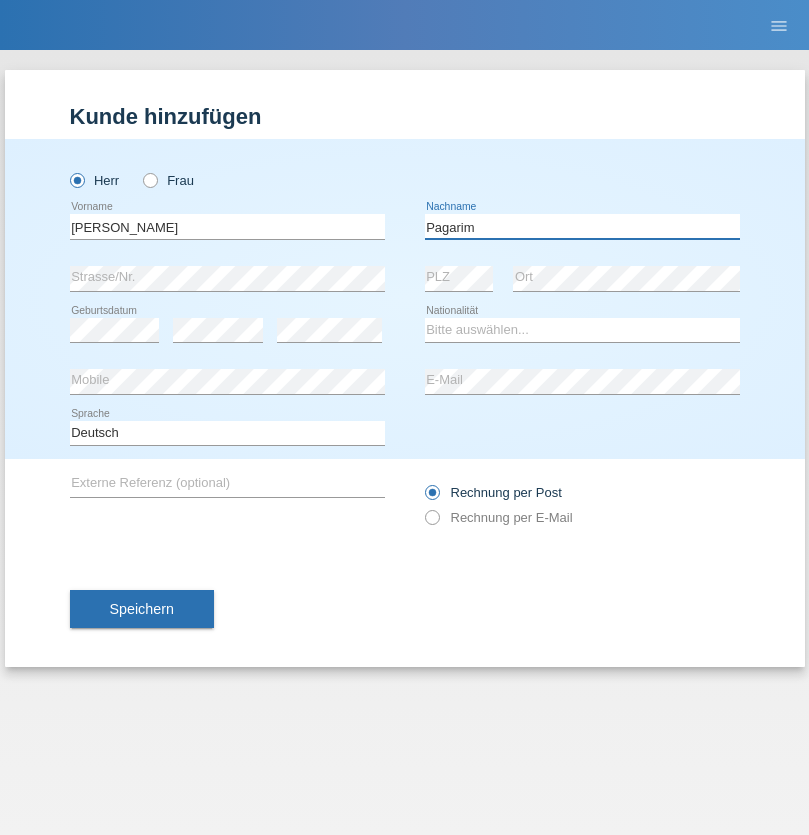 type on "Pagarim" 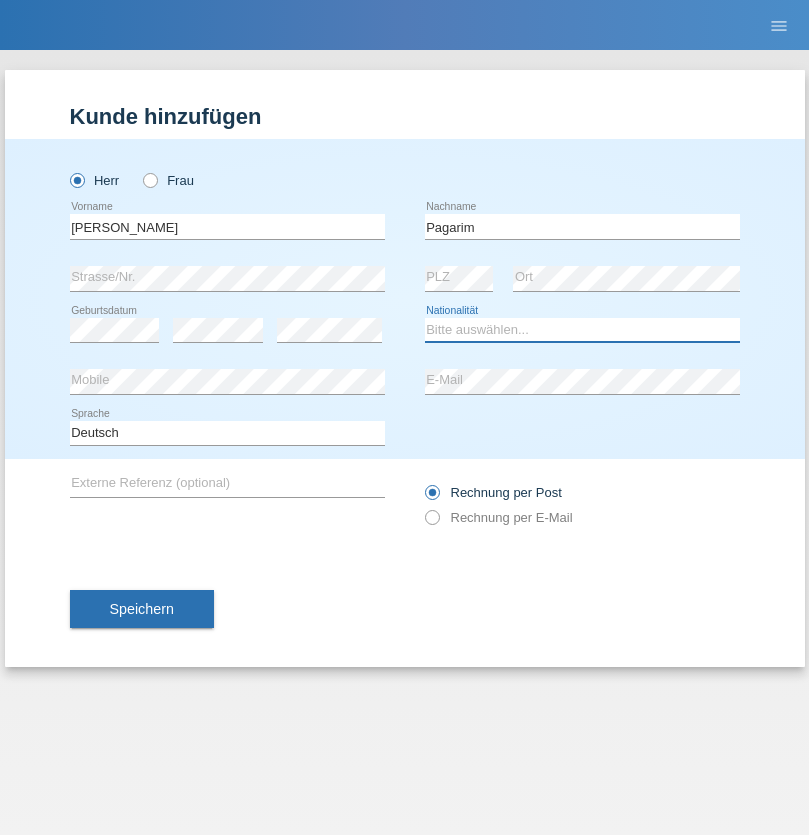 select on "CH" 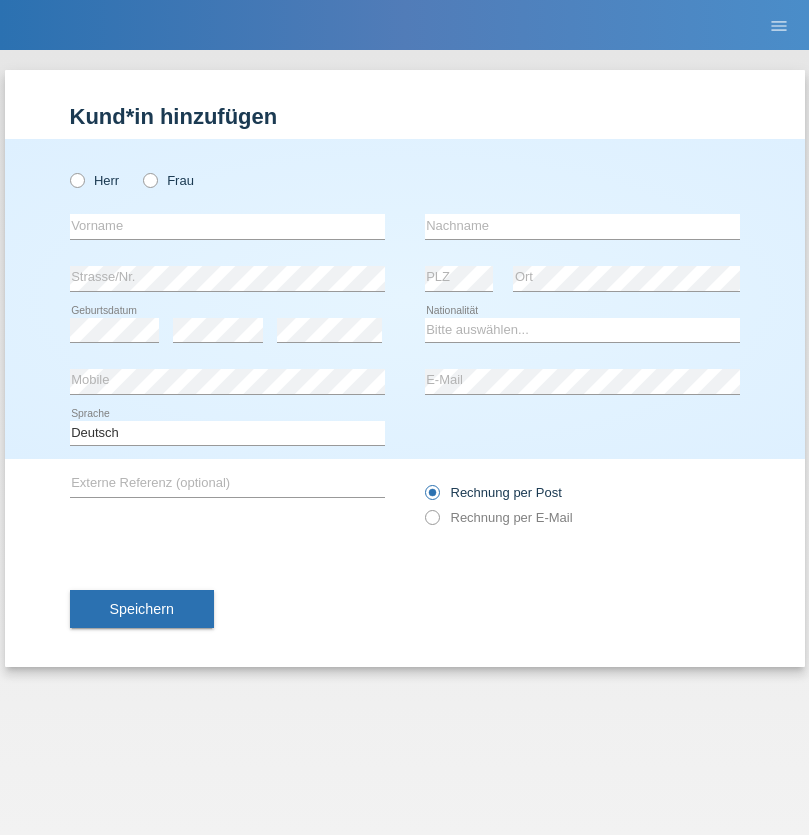 scroll, scrollTop: 0, scrollLeft: 0, axis: both 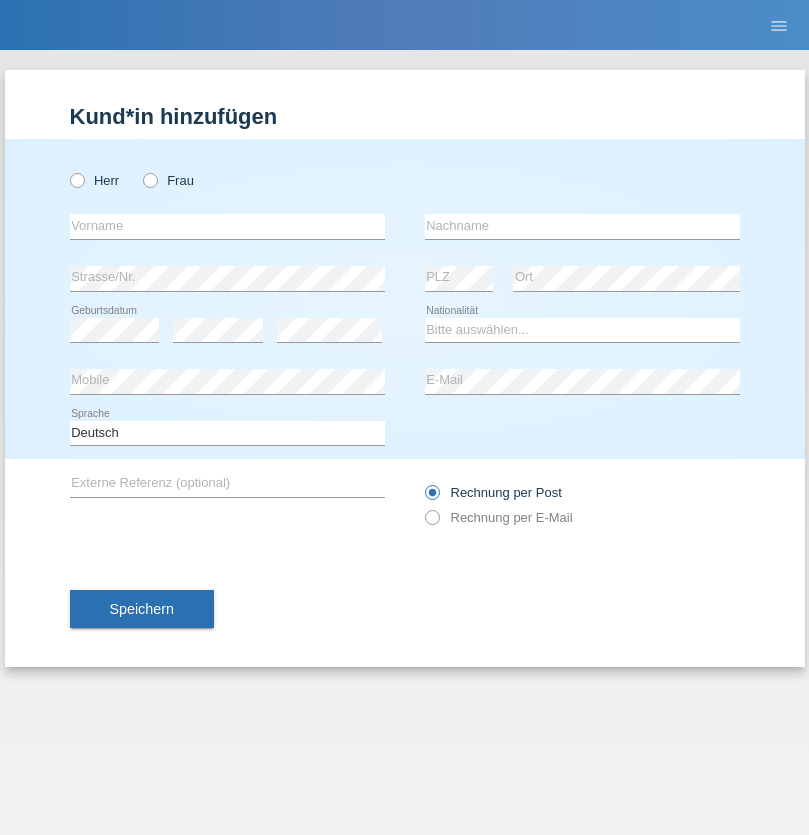 radio on "true" 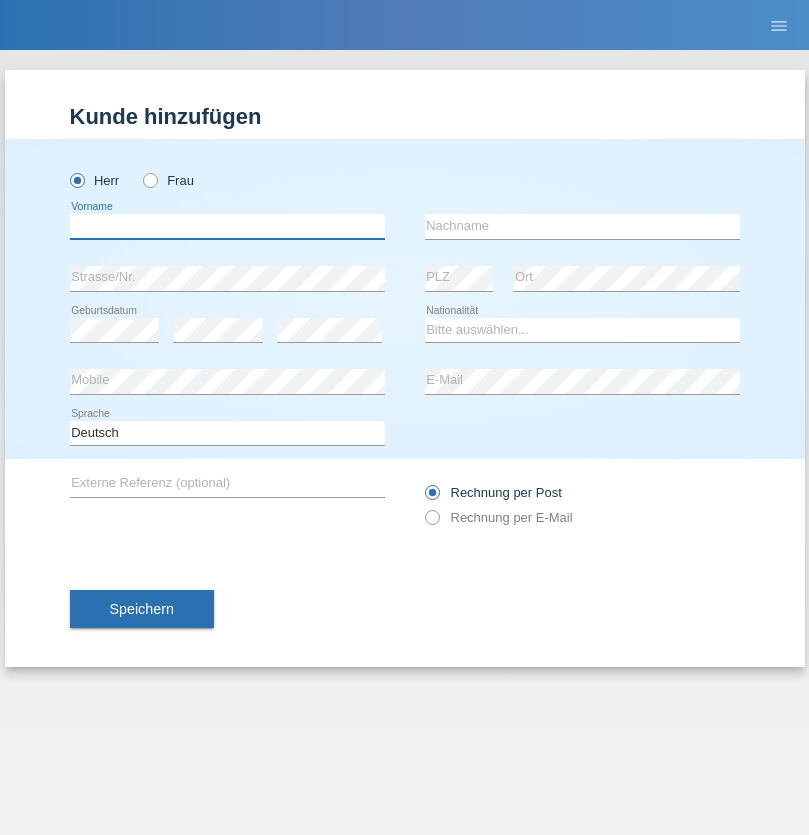 click at bounding box center (227, 226) 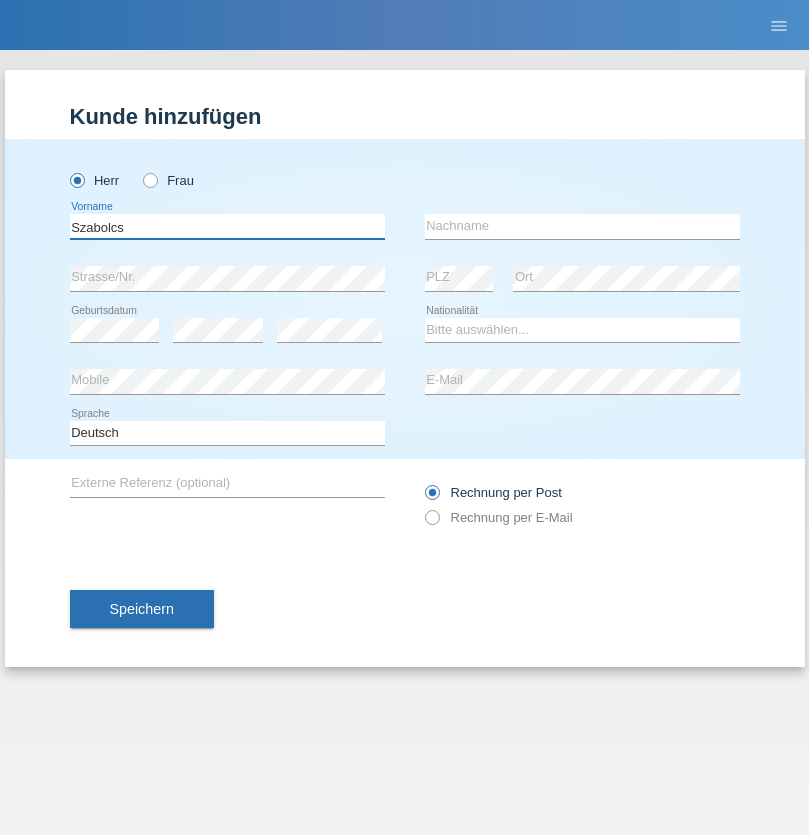 type on "Szabolcs" 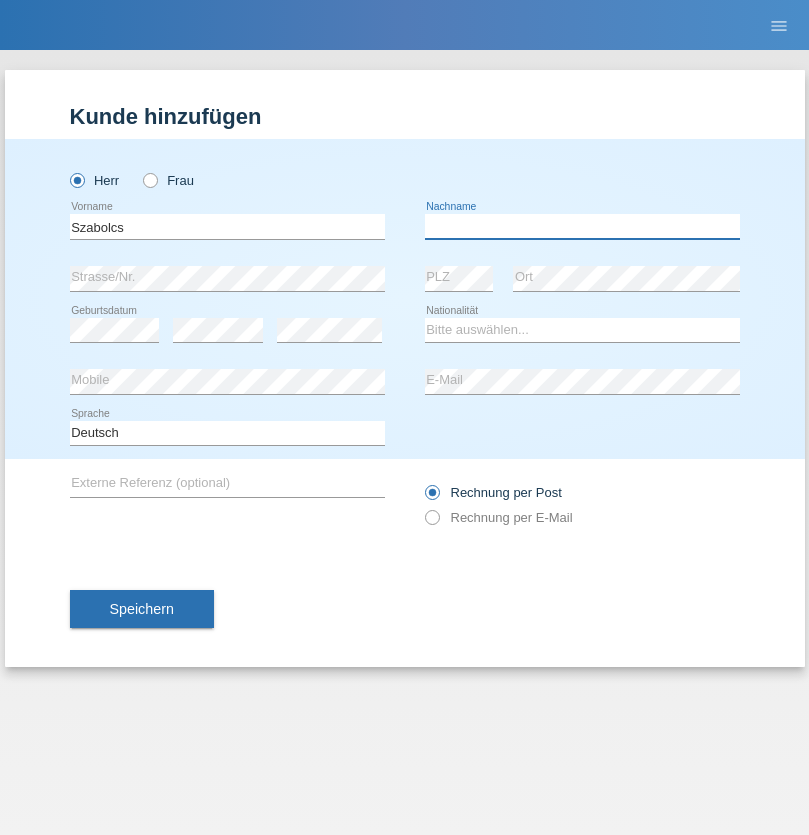click at bounding box center [582, 226] 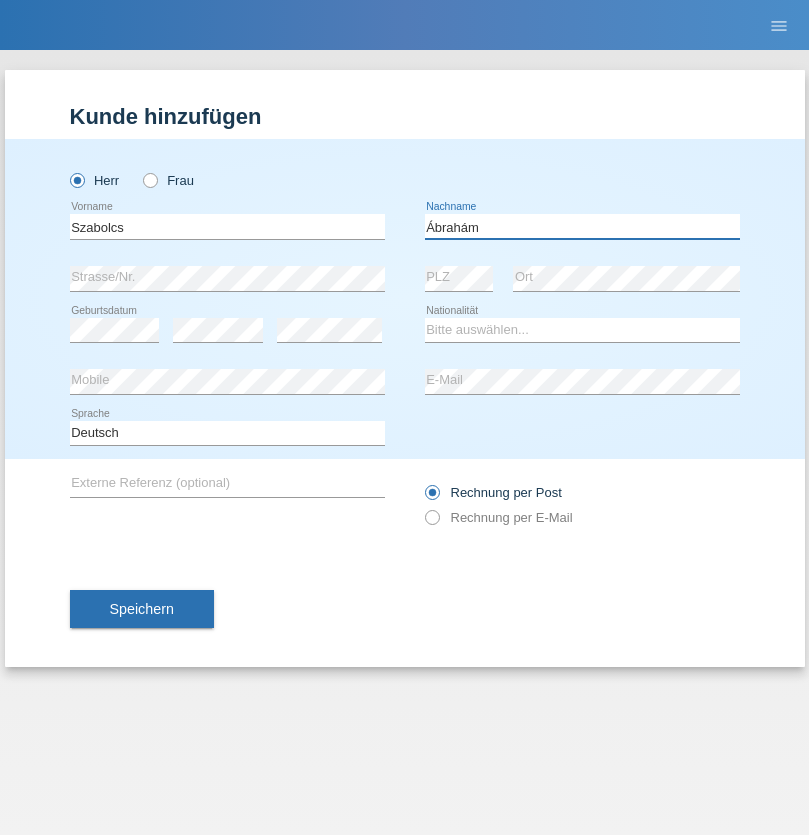 type on "Ábrahám" 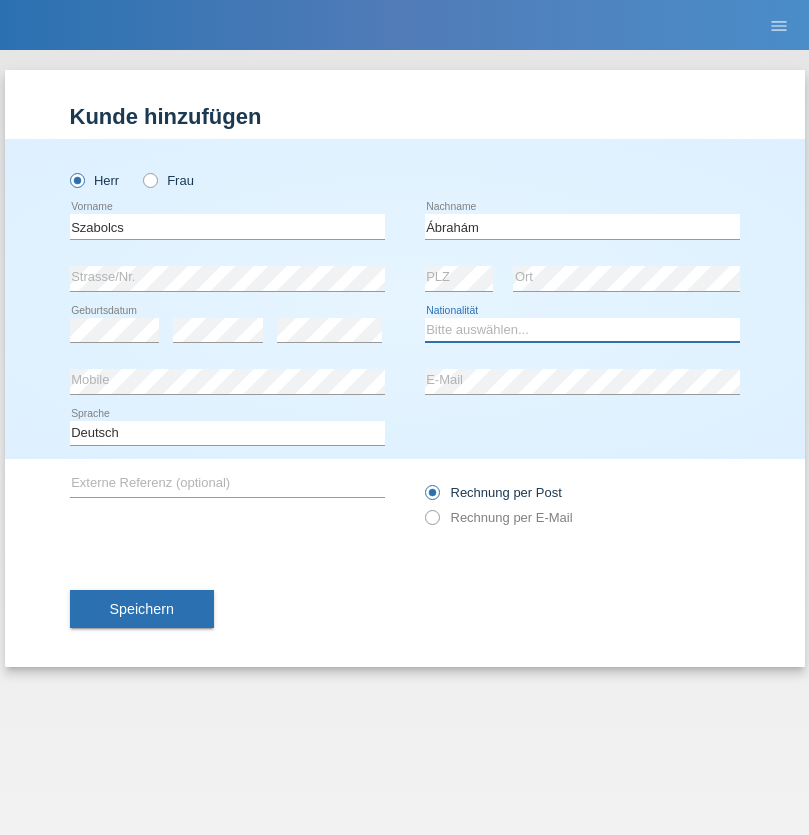 select on "HU" 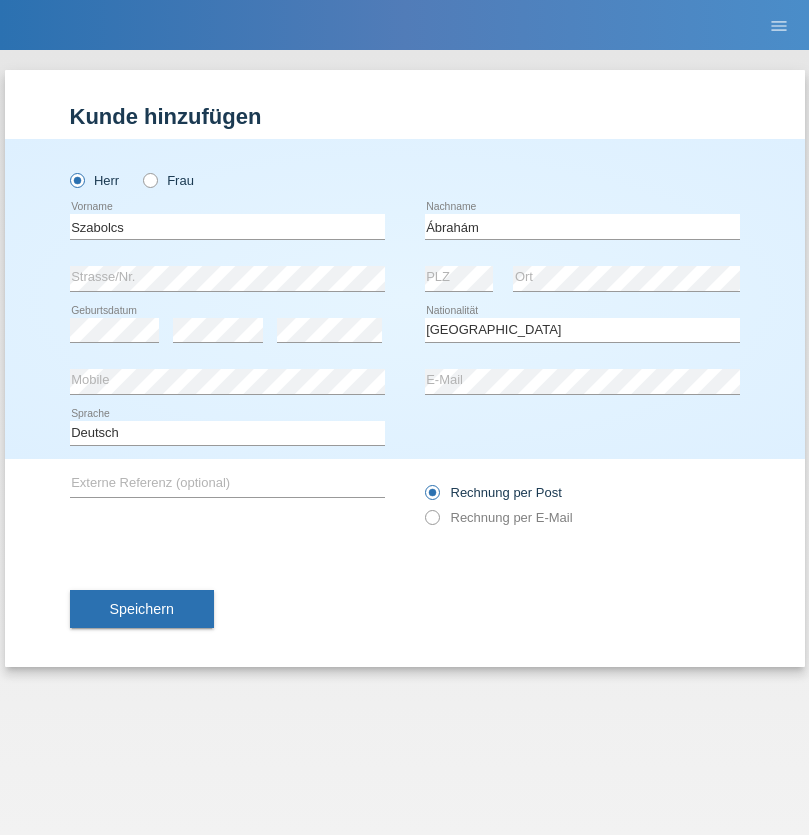 select on "C" 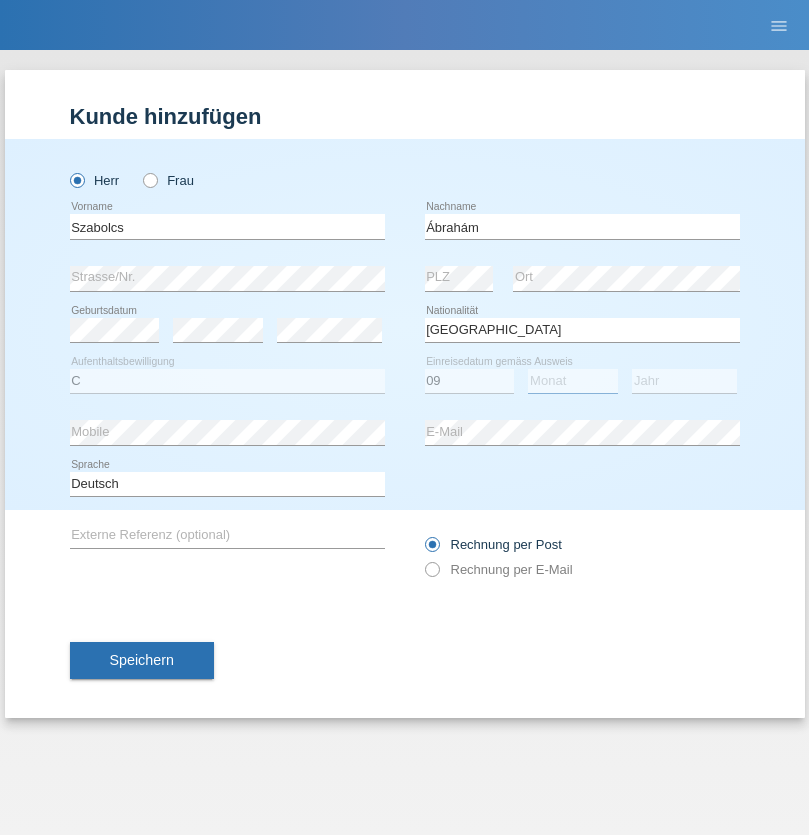 select on "12" 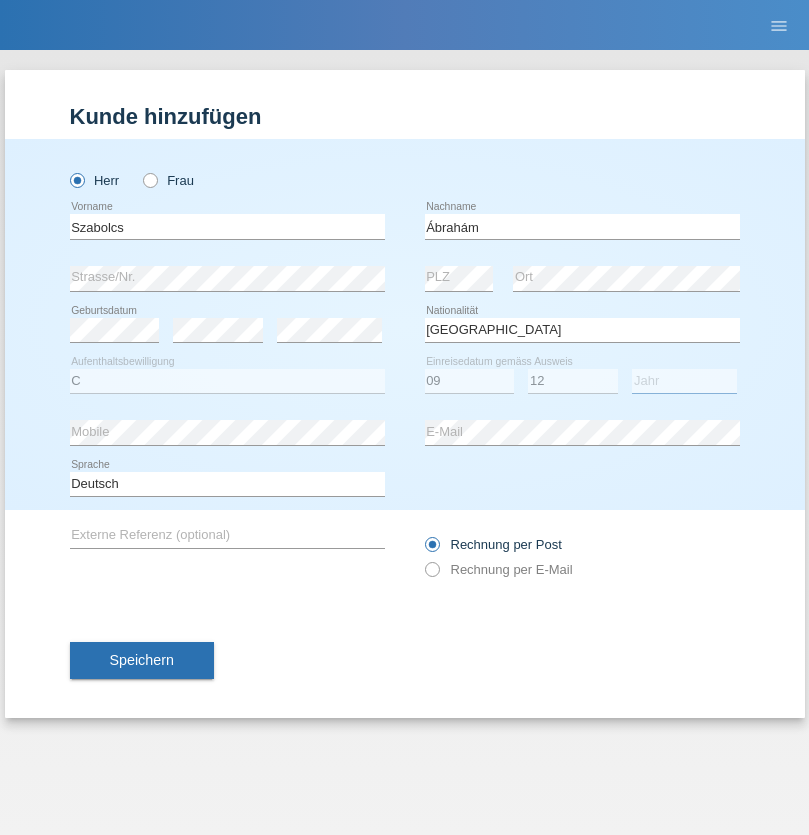select on "2021" 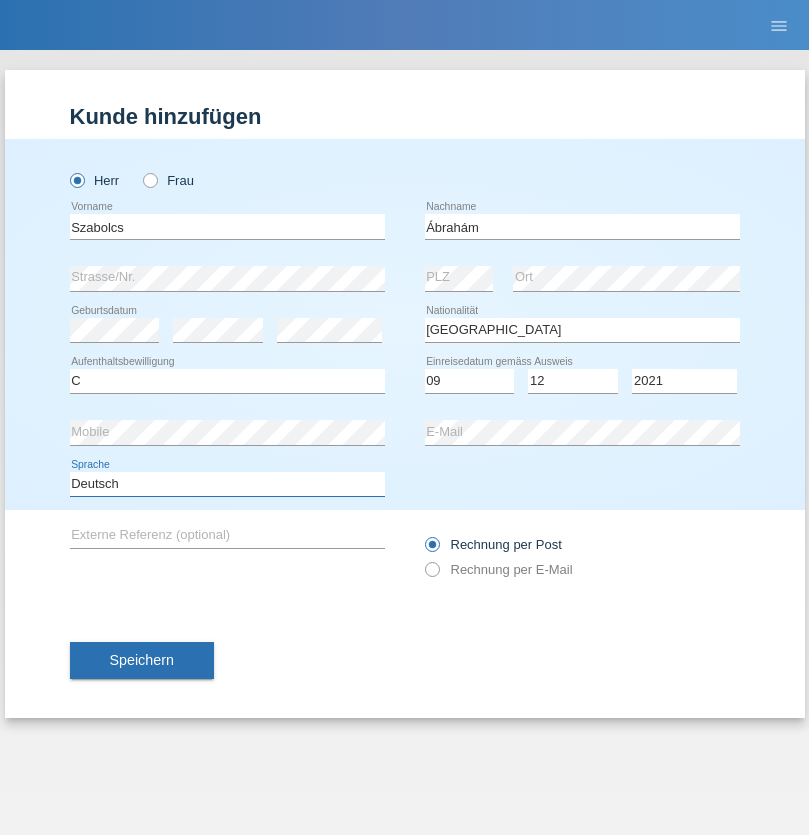 select on "en" 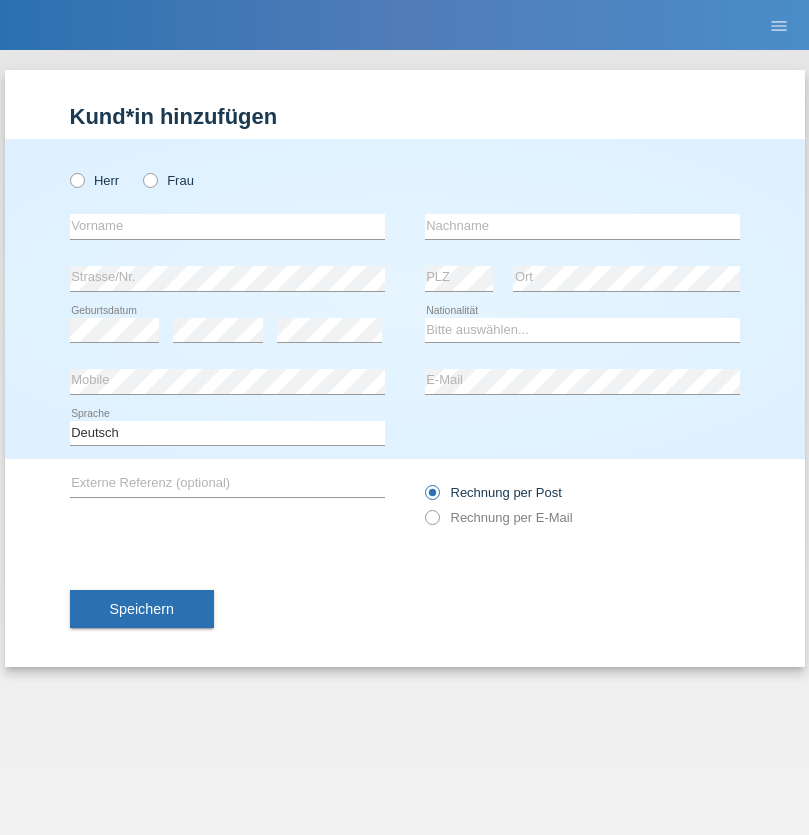 scroll, scrollTop: 0, scrollLeft: 0, axis: both 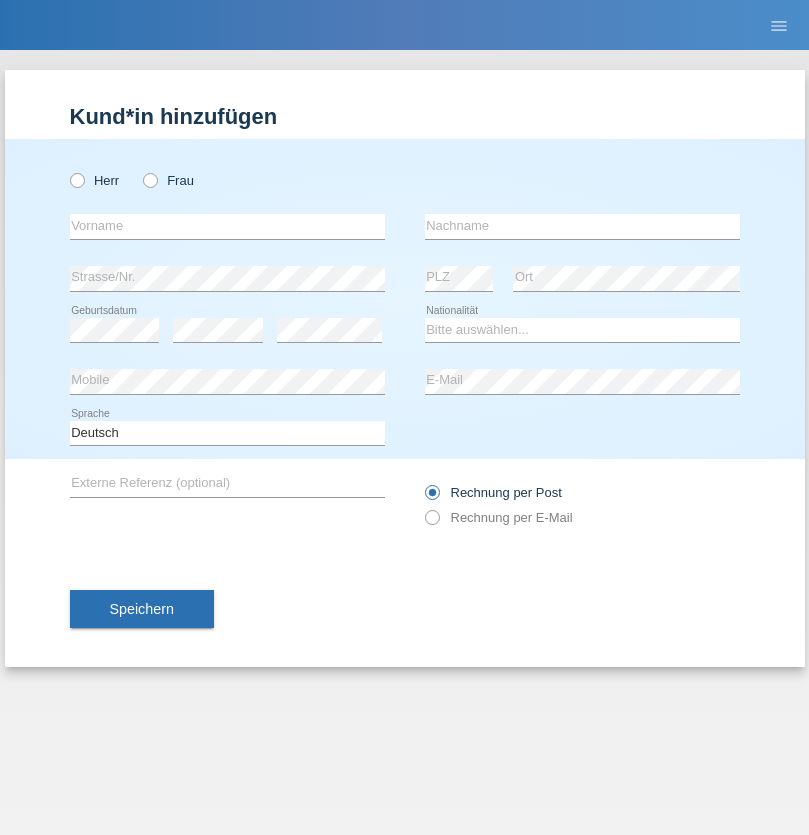 radio on "true" 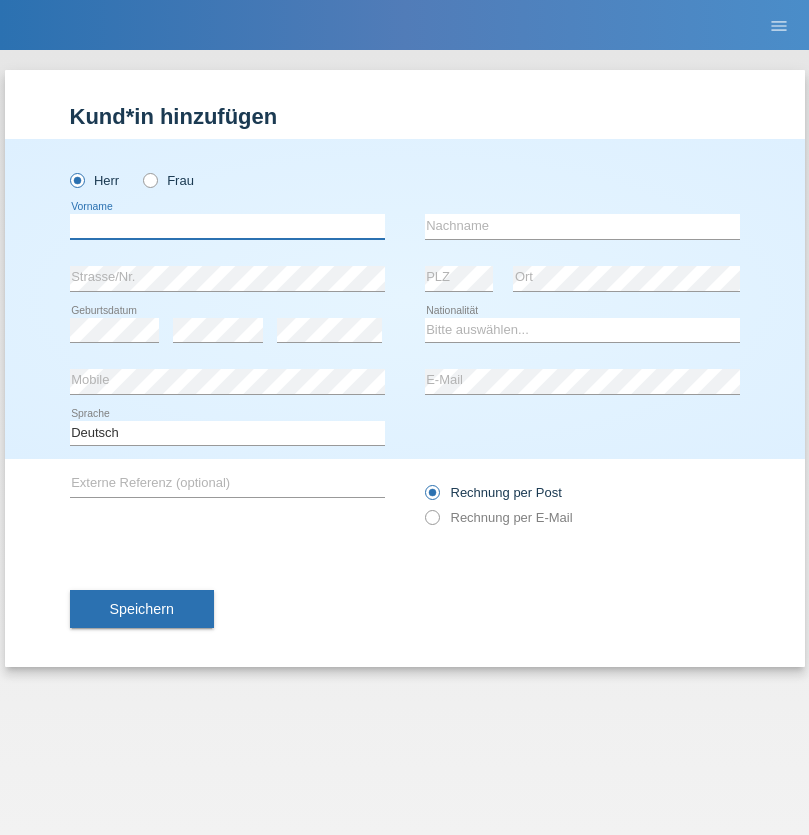 click at bounding box center [227, 226] 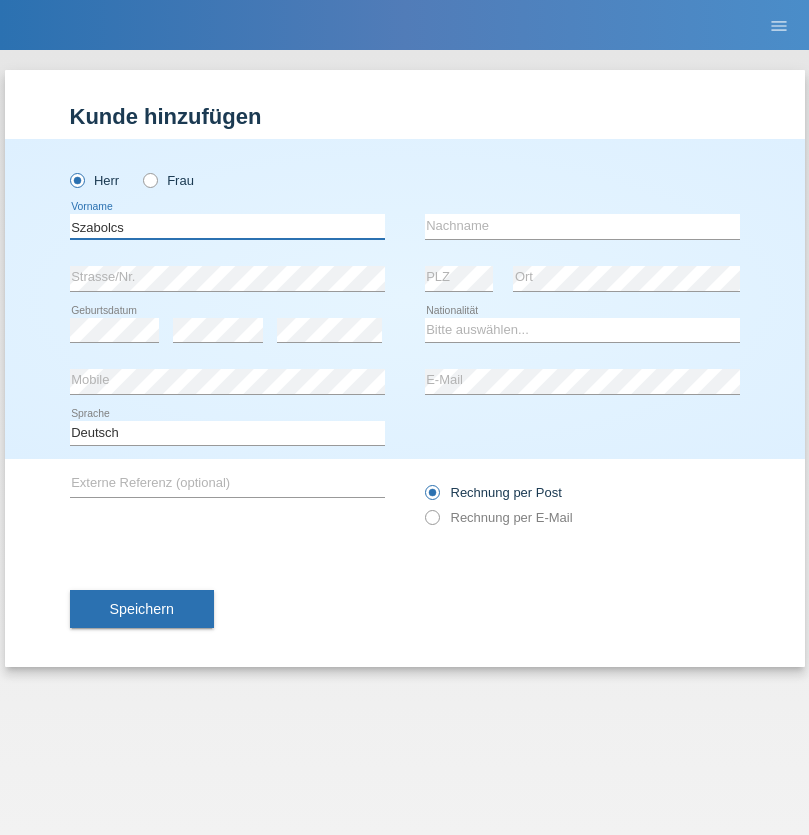 type on "Szabolcs" 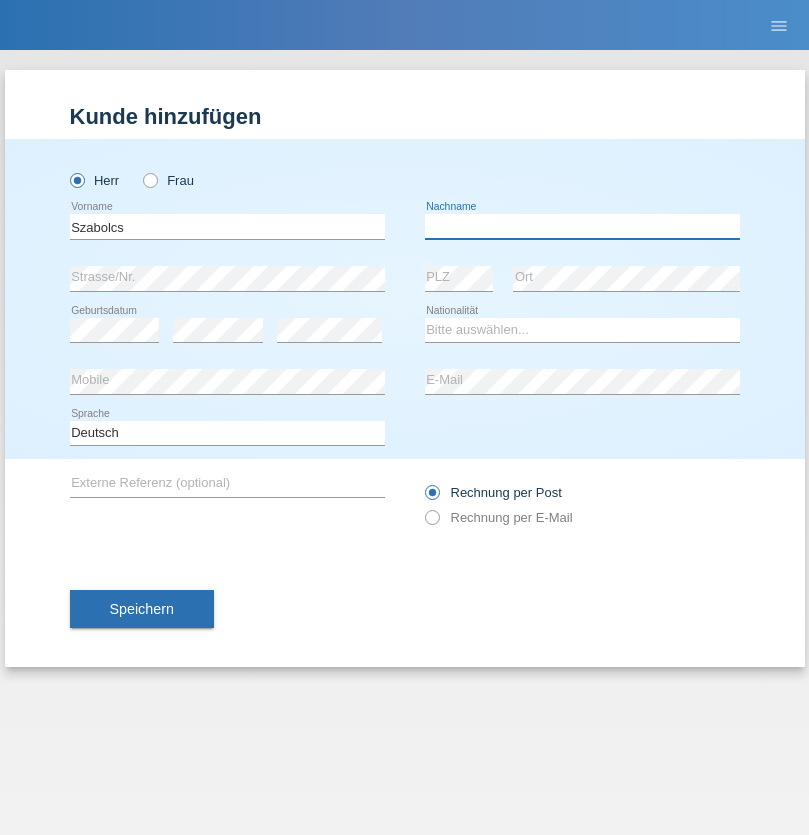 click at bounding box center (582, 226) 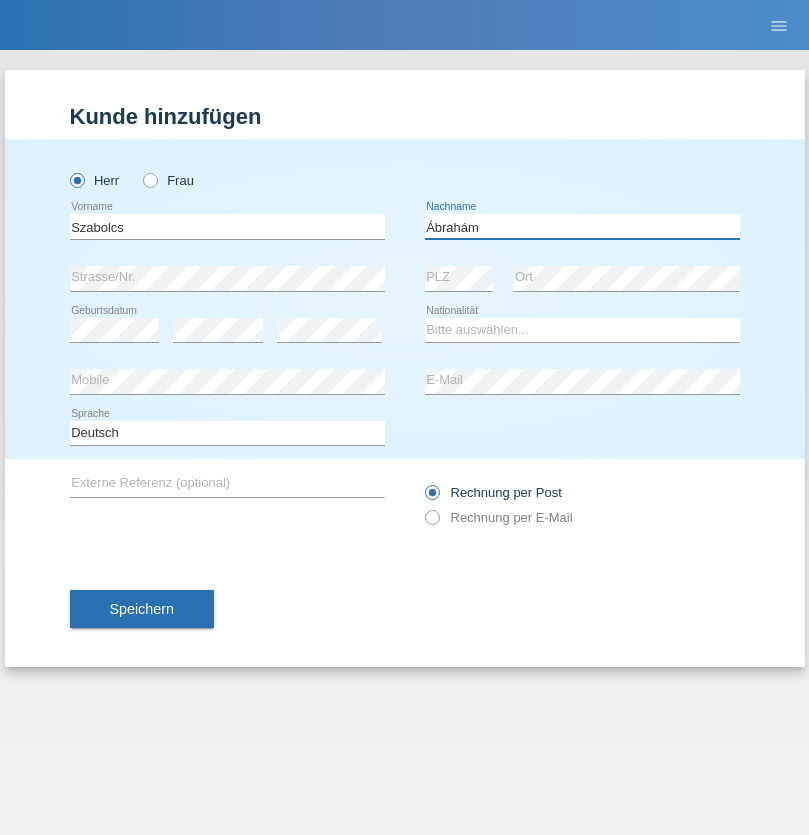 type on "Ábrahám" 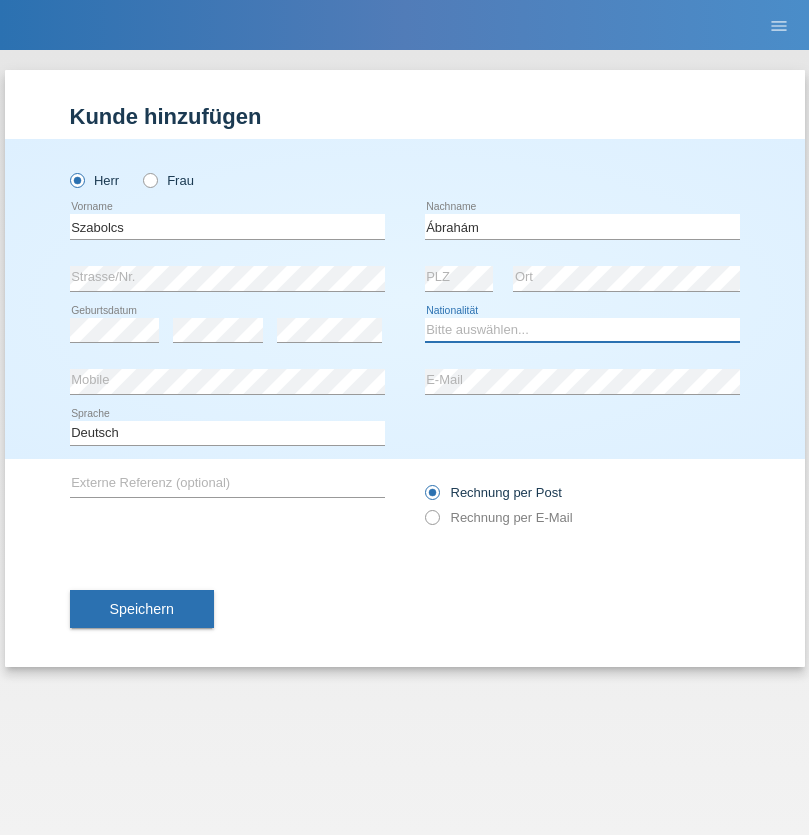 select on "HU" 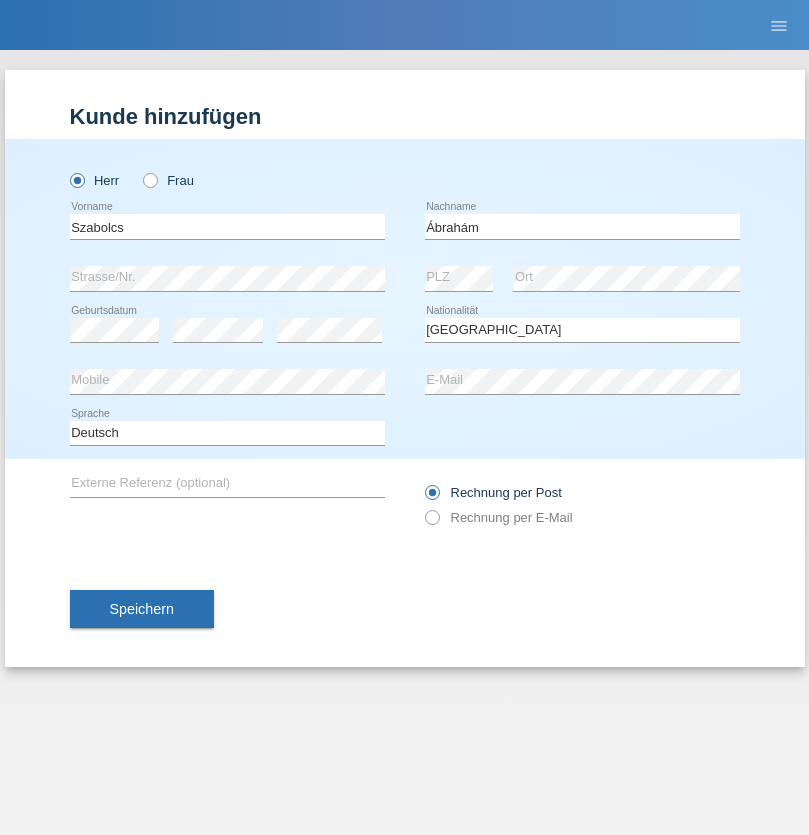 select on "C" 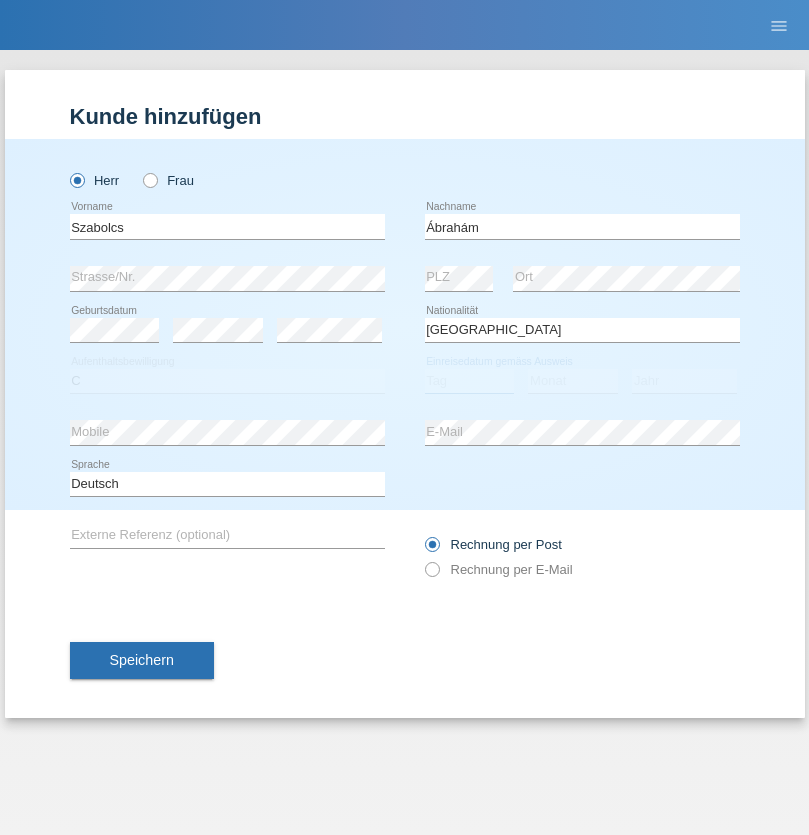 select on "09" 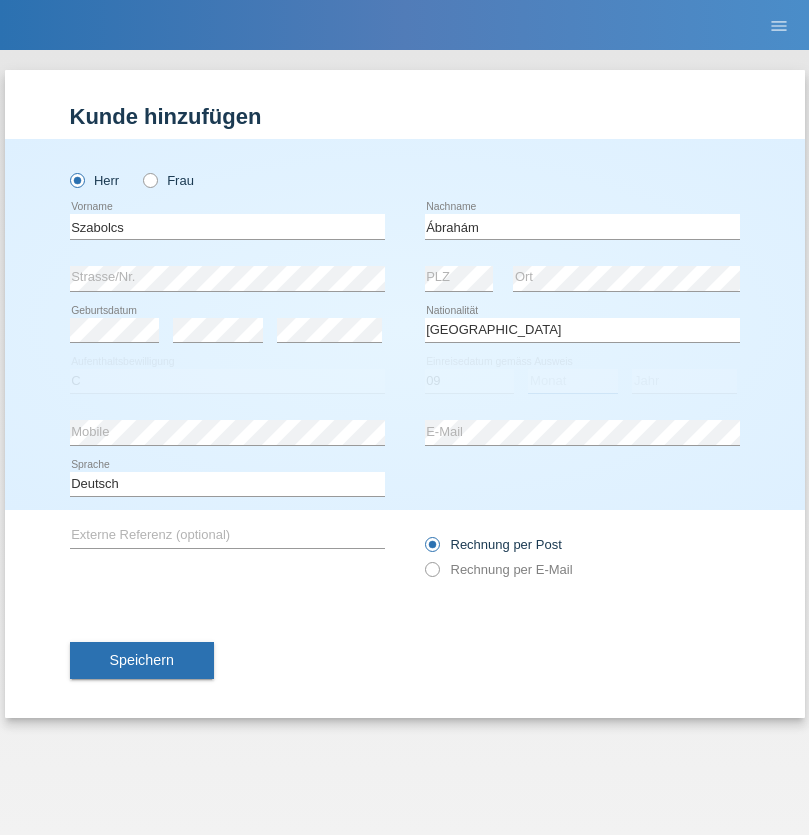 select on "12" 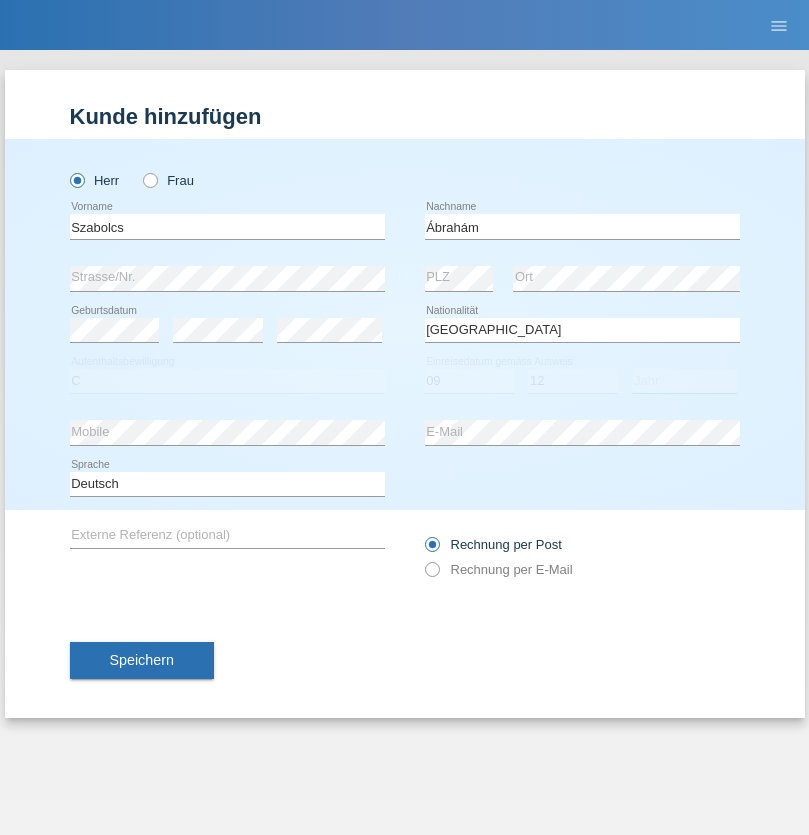 select on "2021" 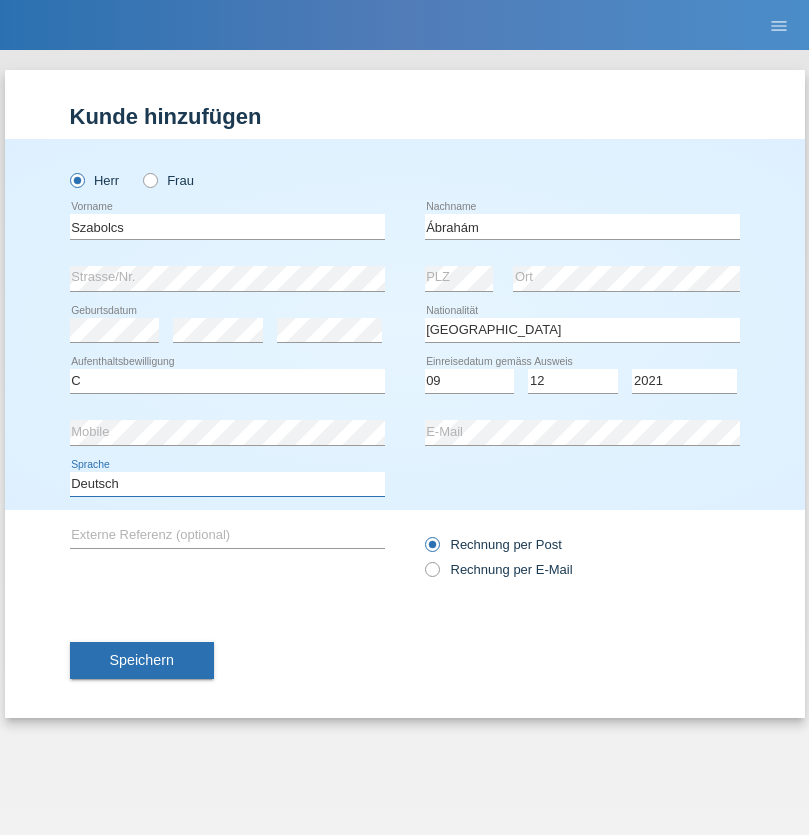 select on "en" 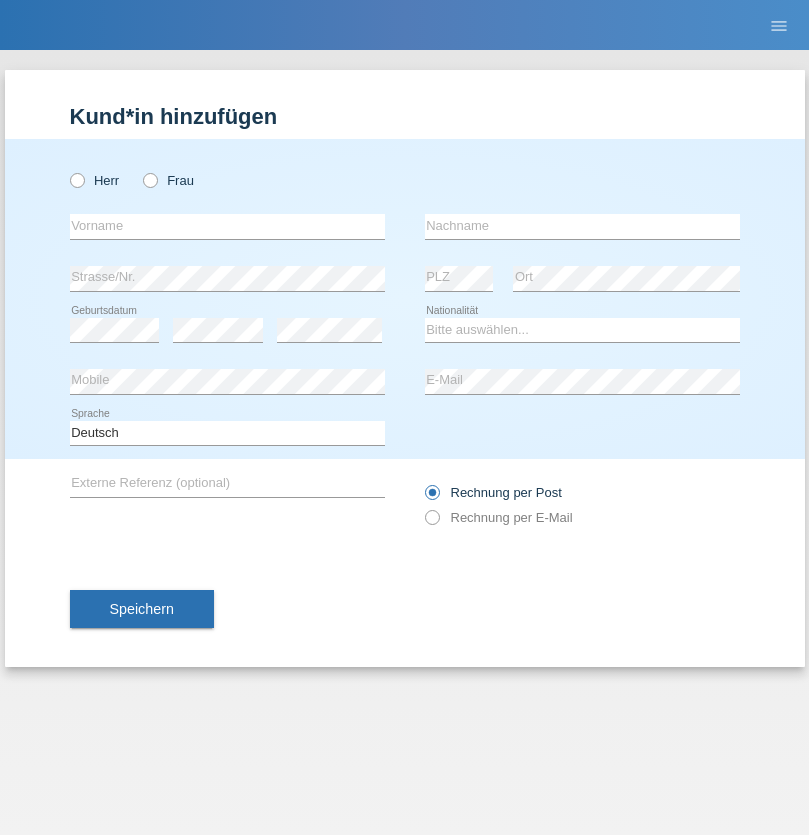 scroll, scrollTop: 0, scrollLeft: 0, axis: both 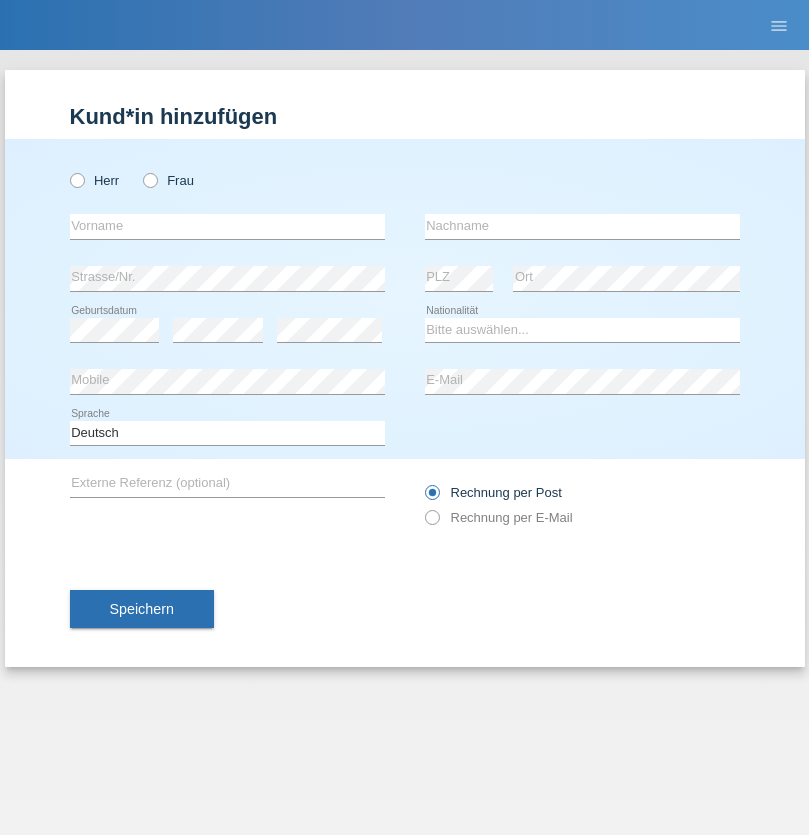 radio on "true" 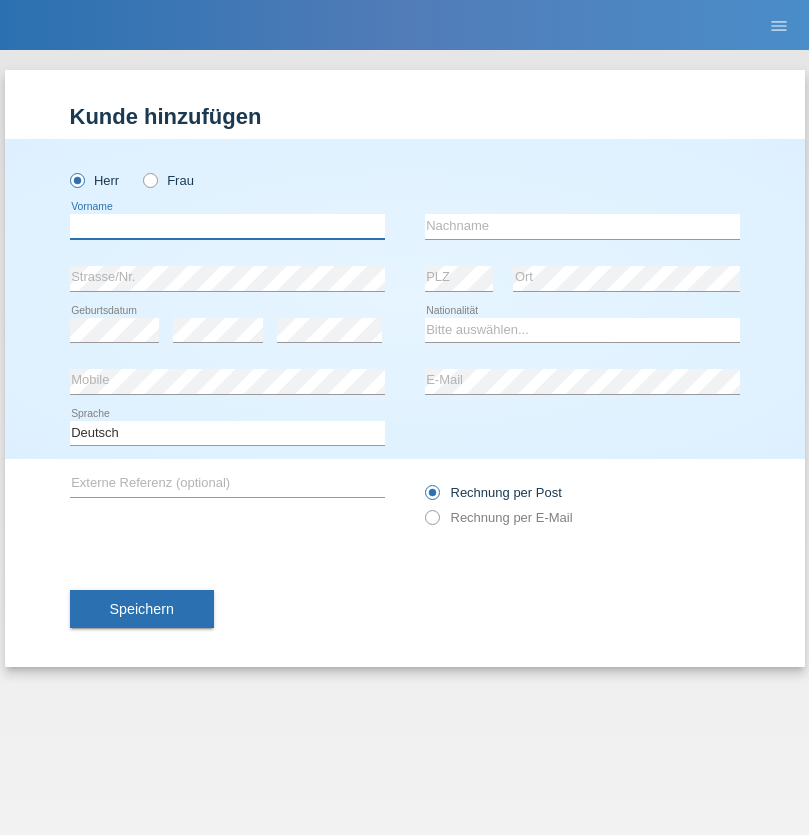 click at bounding box center [227, 226] 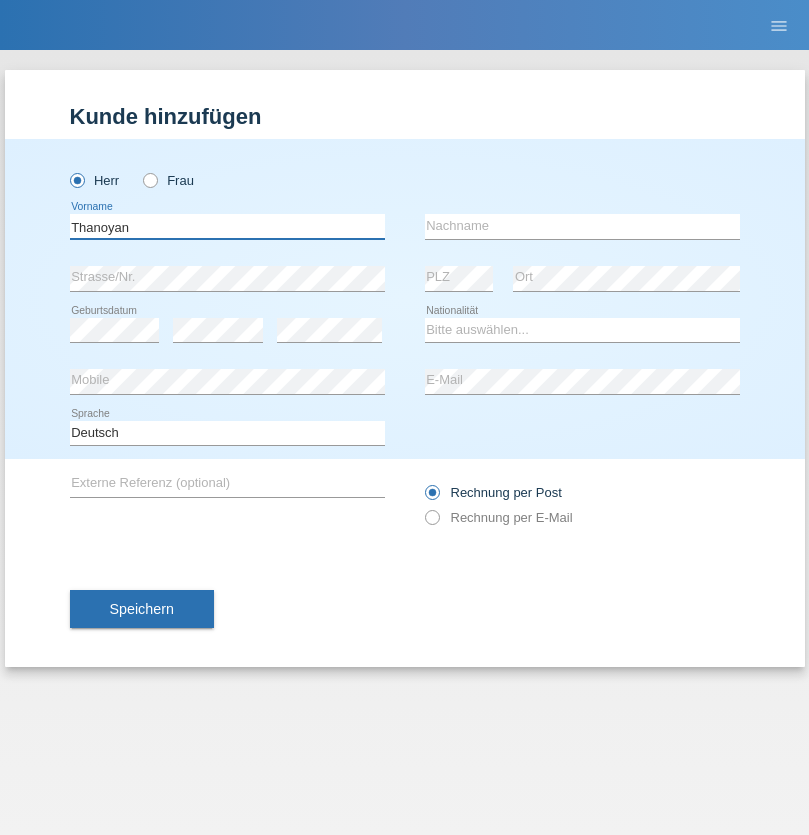 type on "Thanoyan" 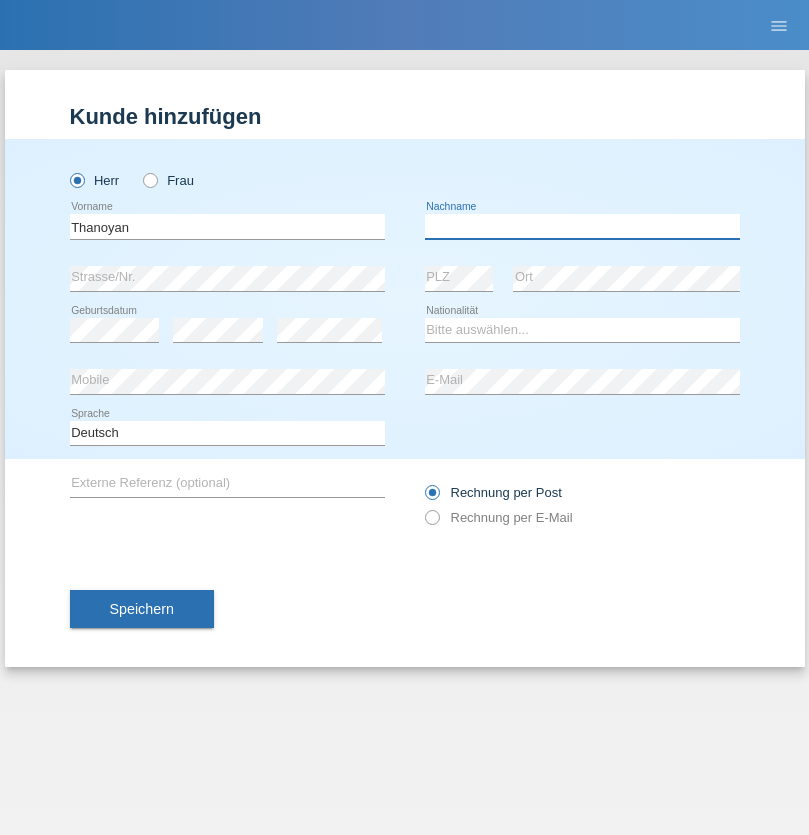 click at bounding box center [582, 226] 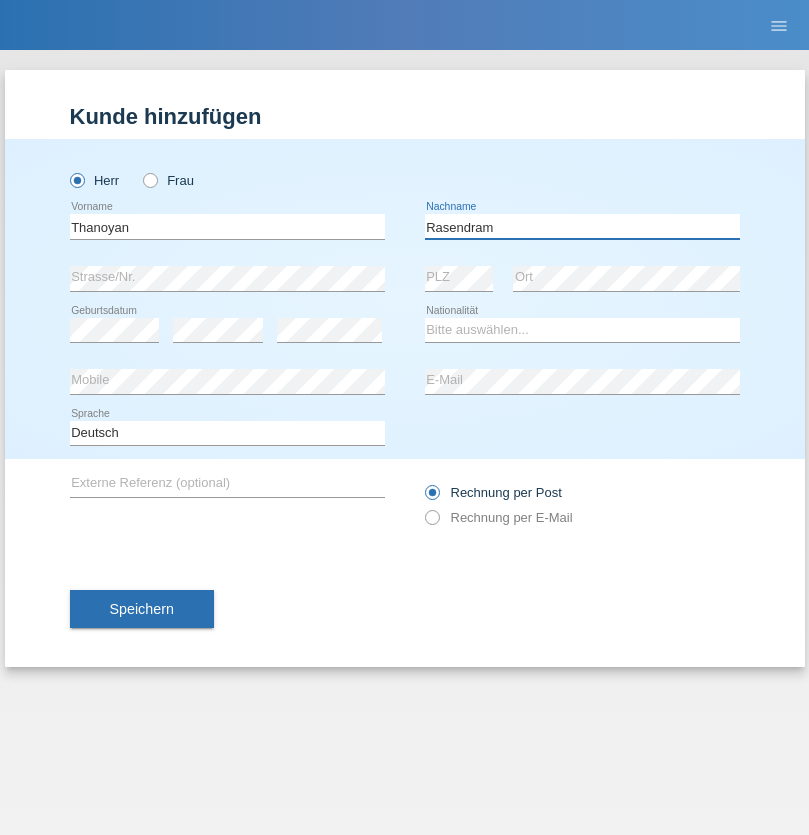 type on "Rasendram" 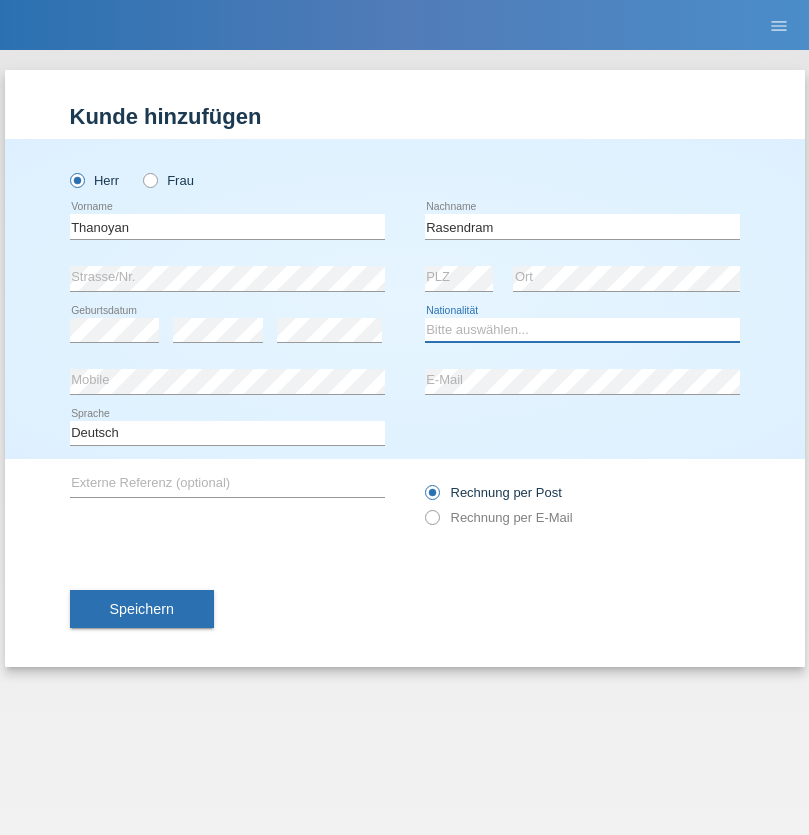 select on "LK" 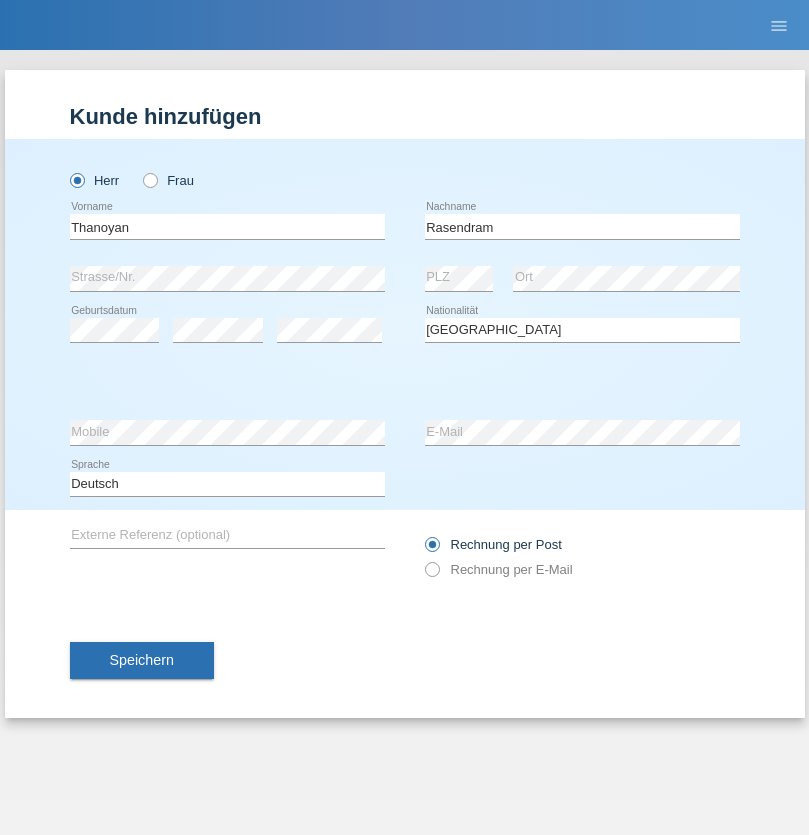 select on "C" 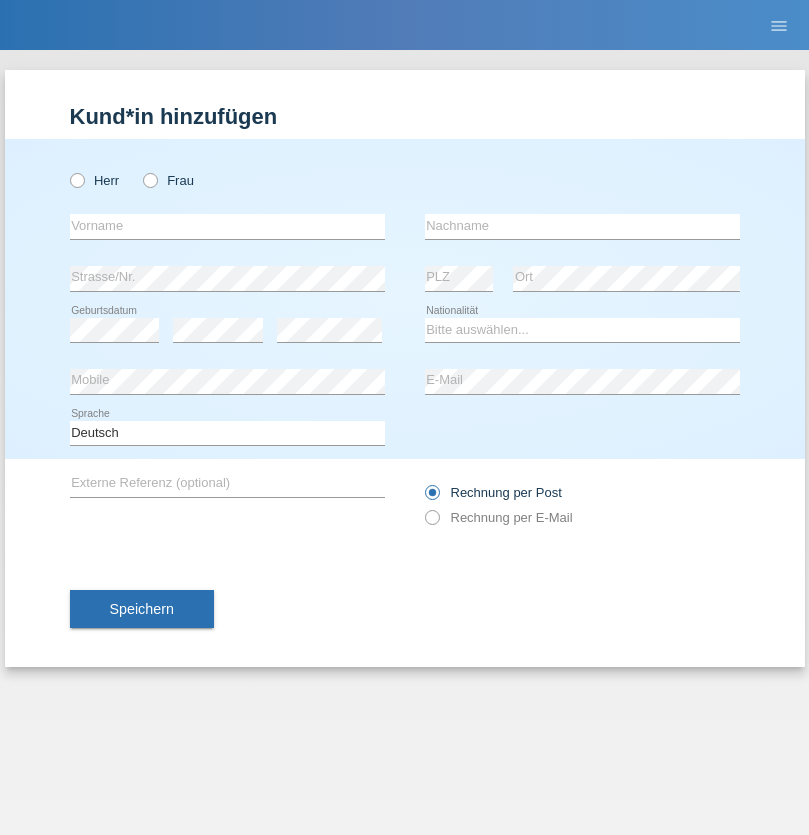 scroll, scrollTop: 0, scrollLeft: 0, axis: both 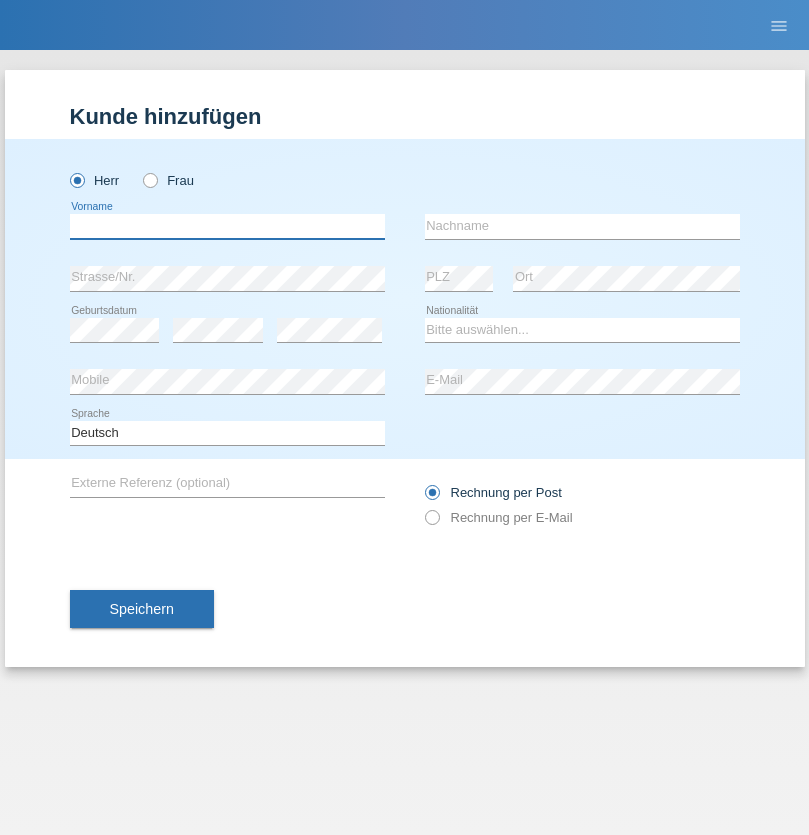 click at bounding box center (227, 226) 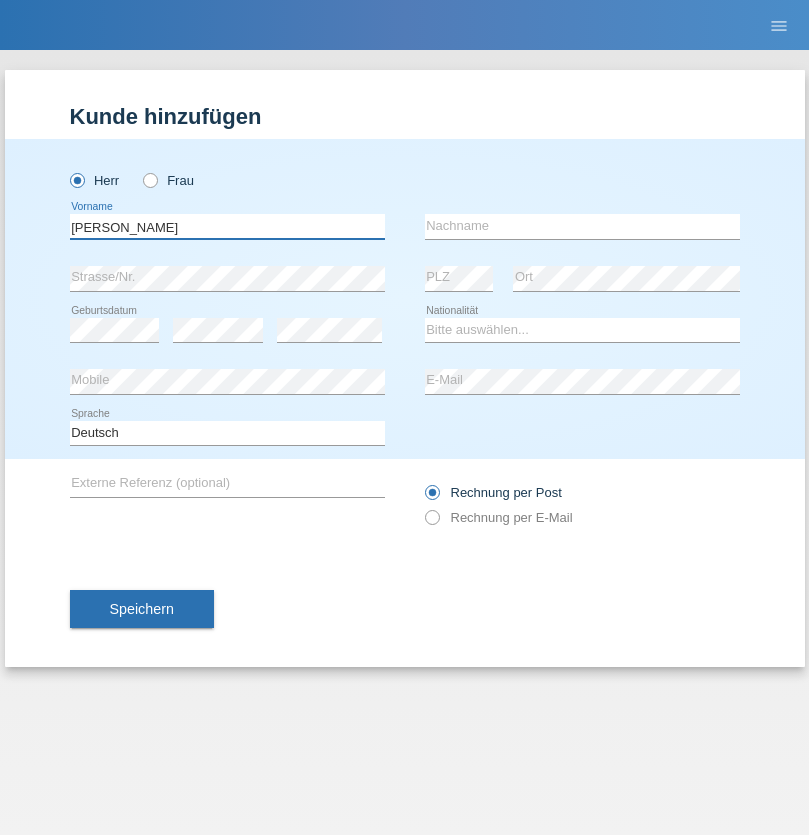 type on "[PERSON_NAME]" 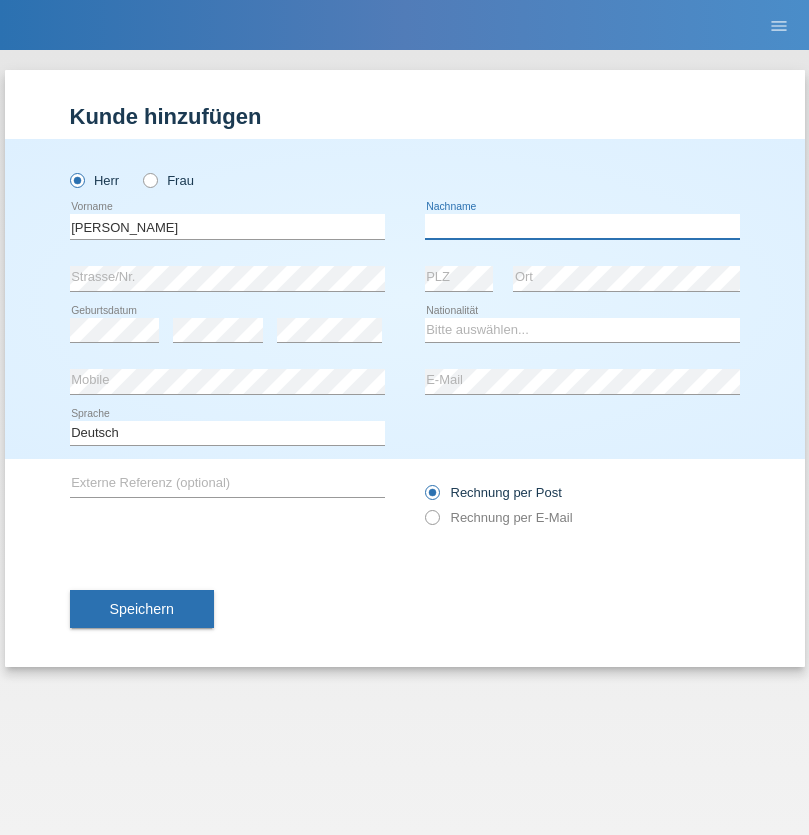 click at bounding box center (582, 226) 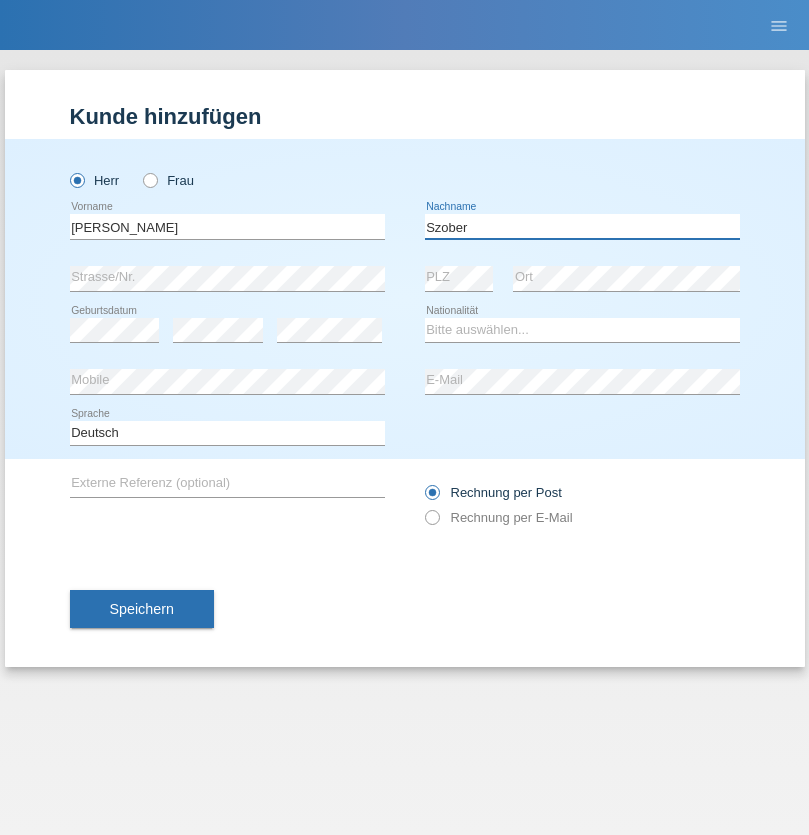 type on "Szober" 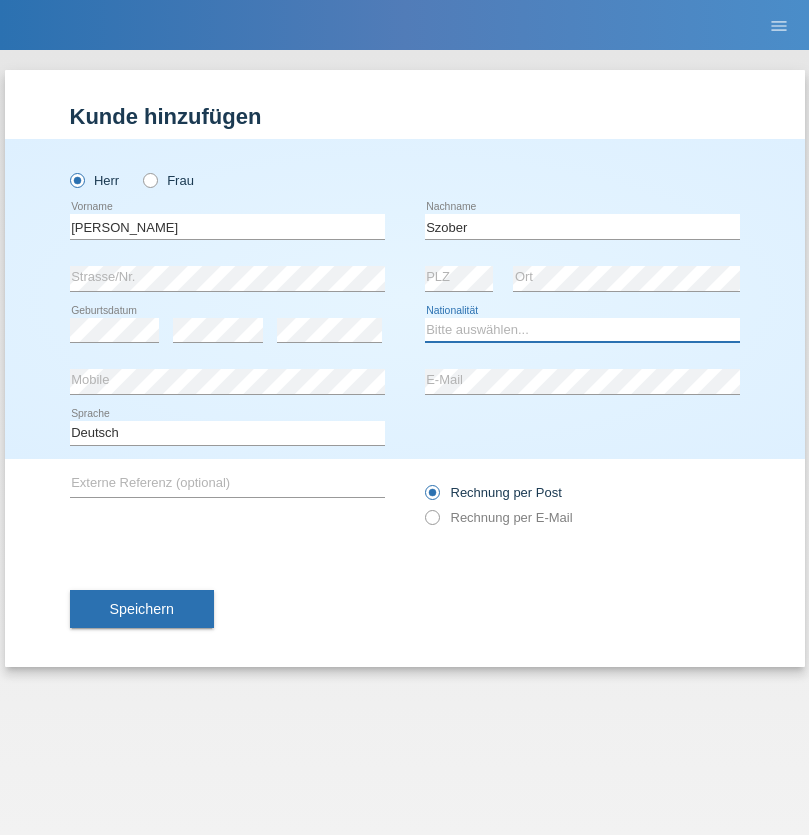 select on "PL" 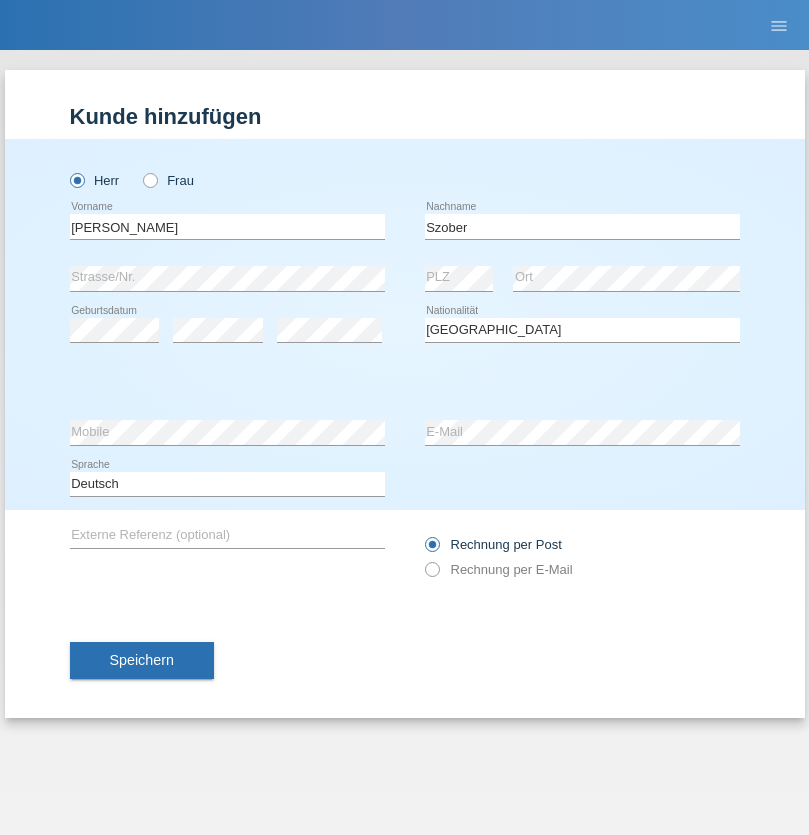 select on "C" 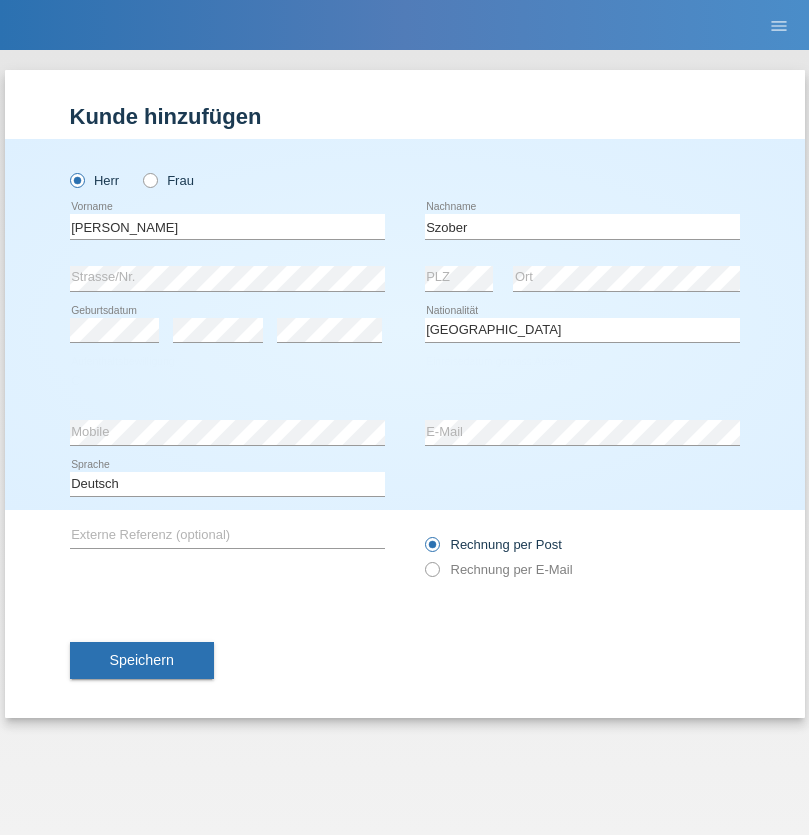 select on "01" 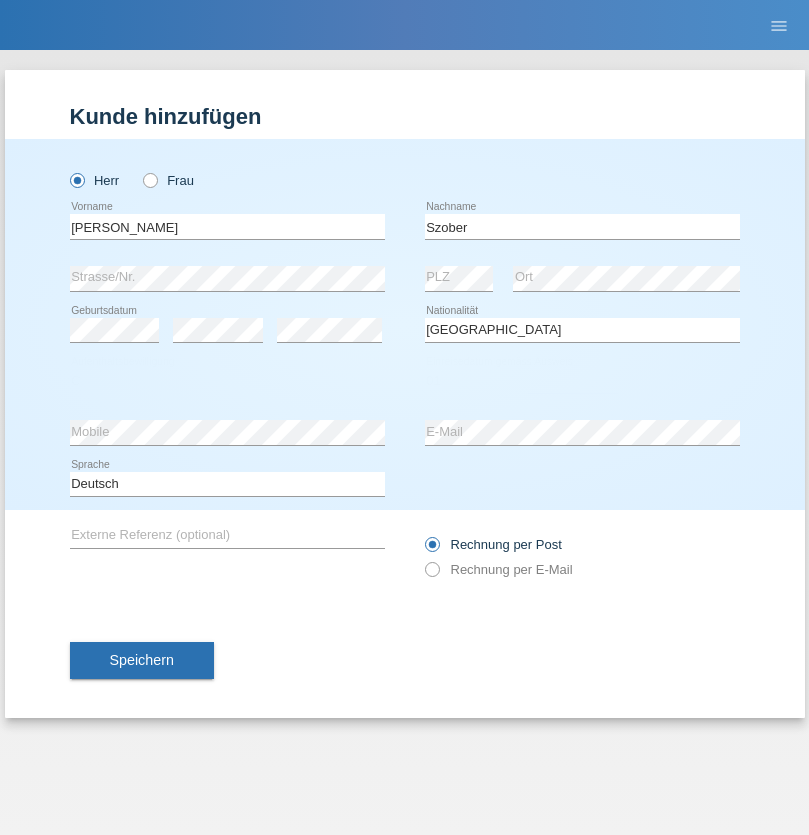 select on "05" 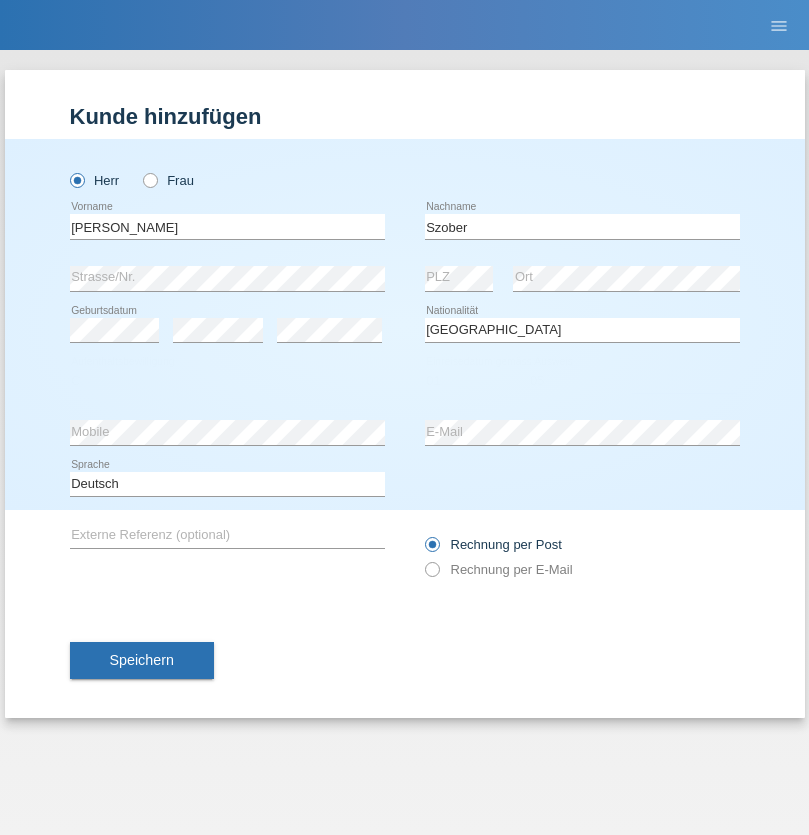 select on "2021" 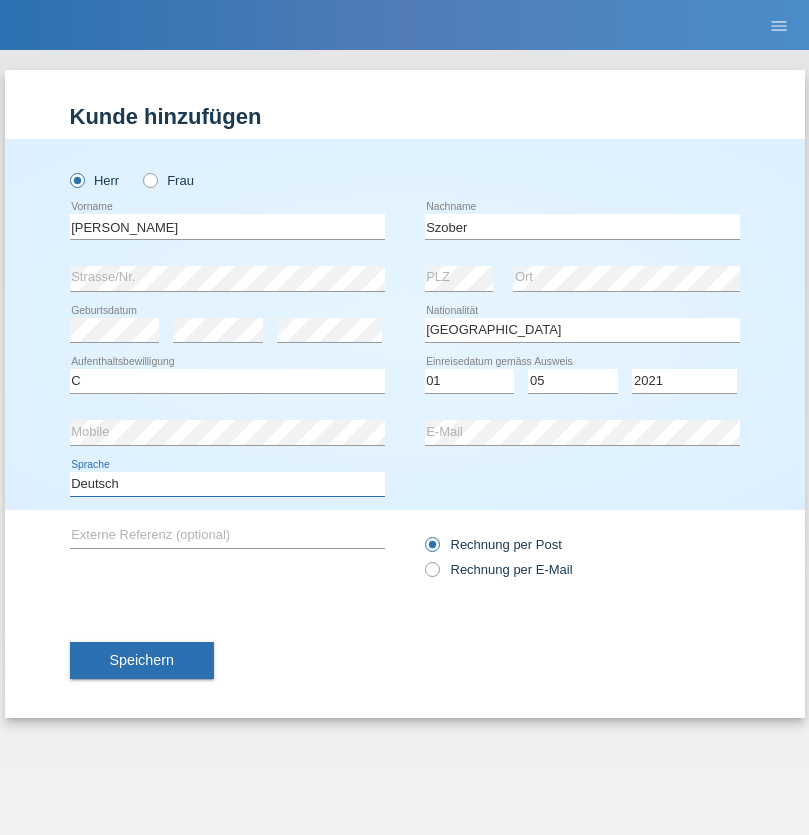 select on "en" 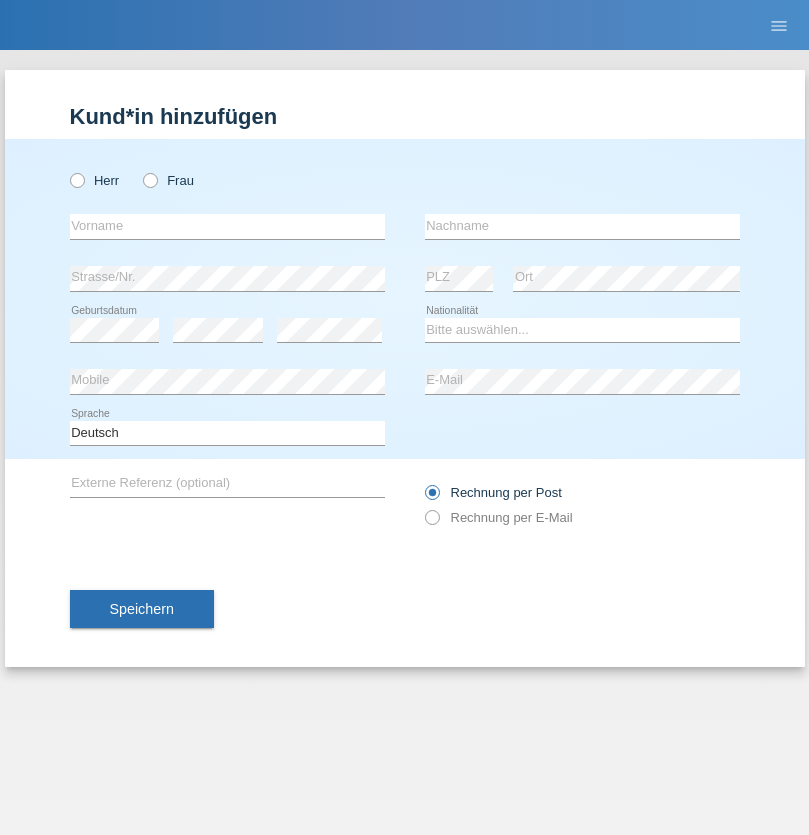 scroll, scrollTop: 0, scrollLeft: 0, axis: both 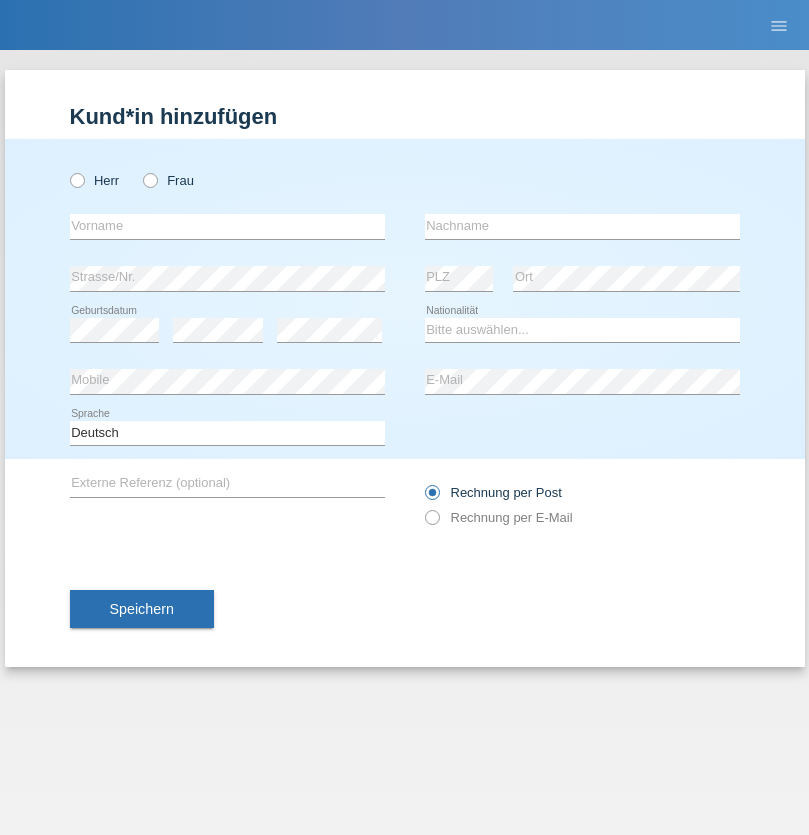 radio on "true" 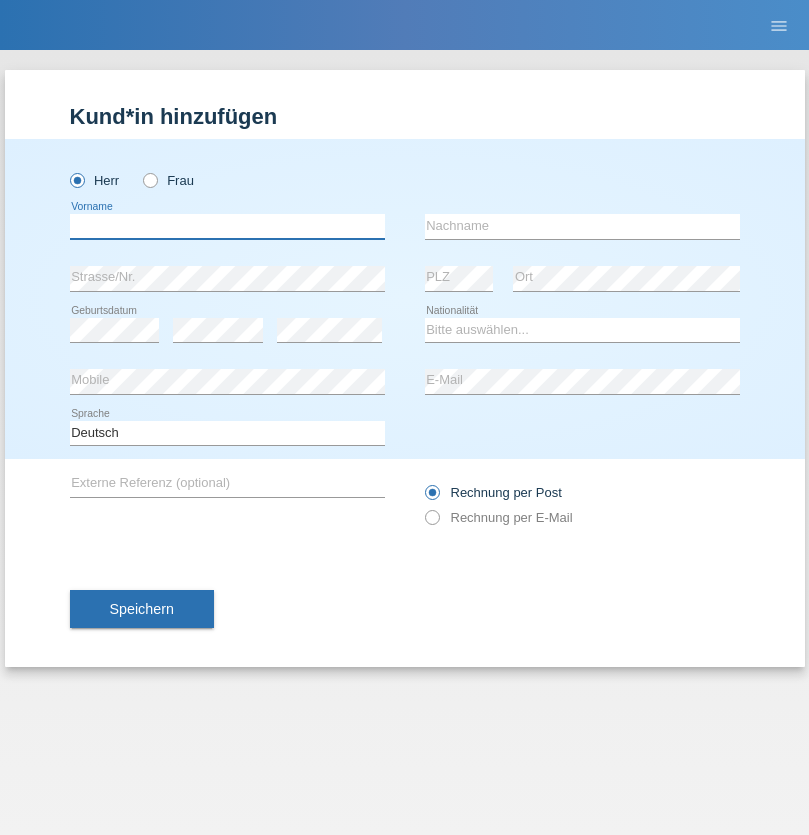 click at bounding box center [227, 226] 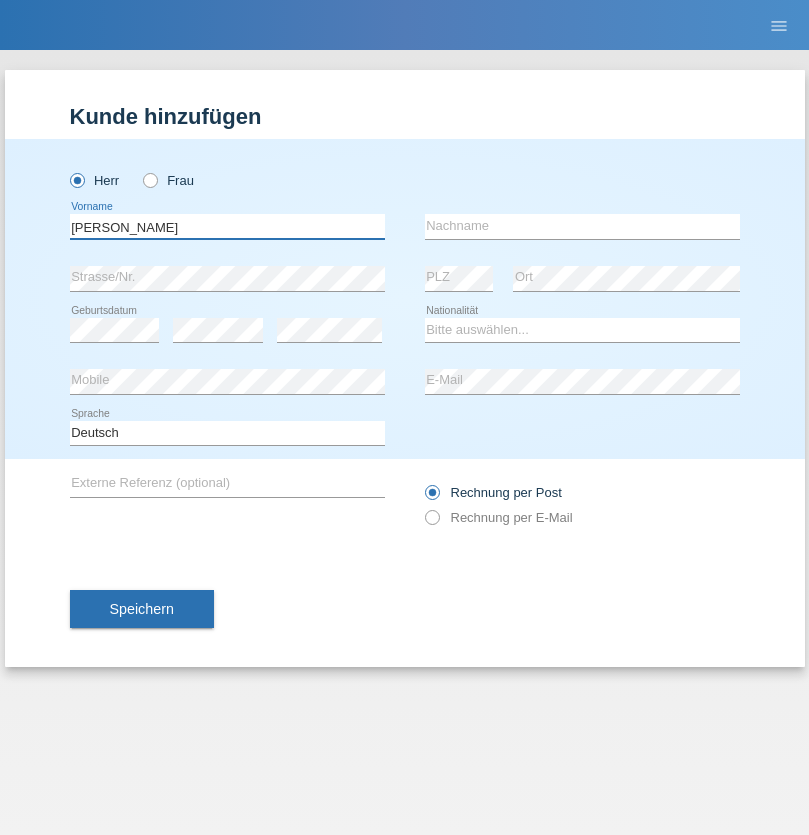 type on "[PERSON_NAME]" 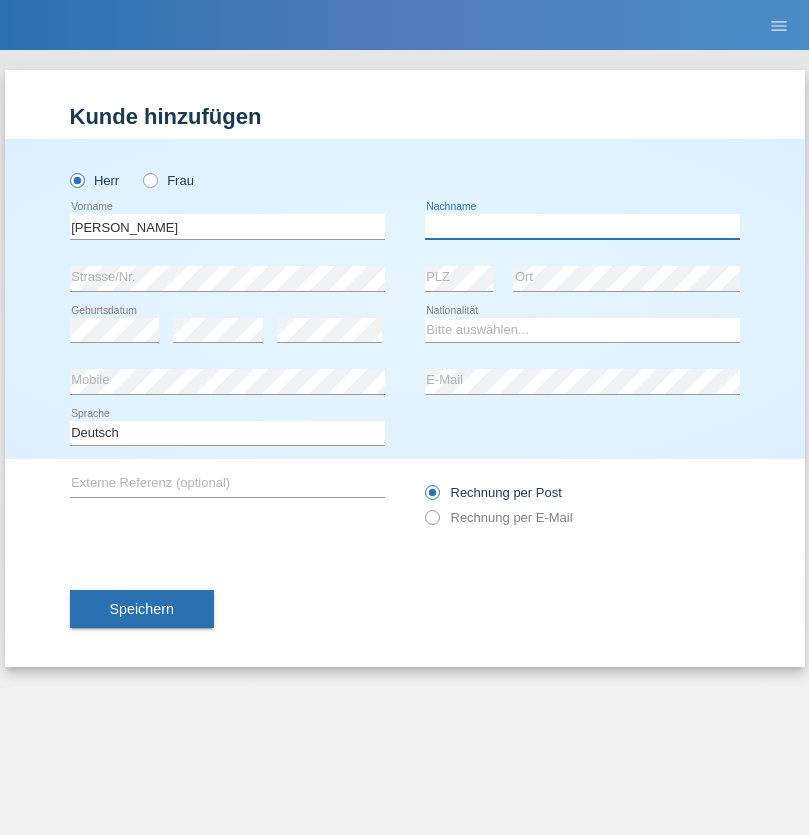 click at bounding box center (582, 226) 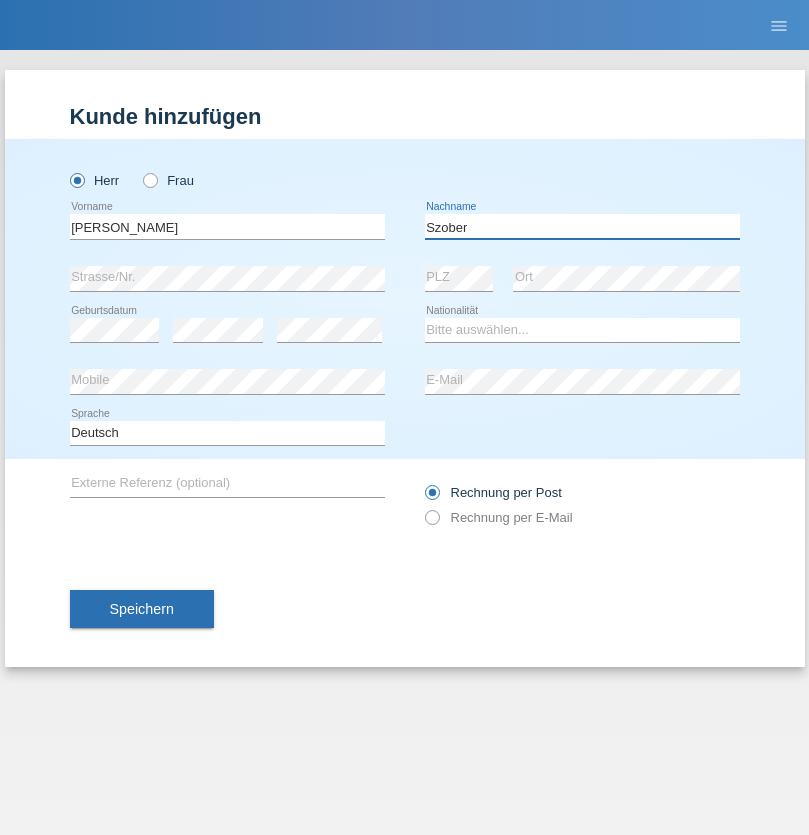 type on "Szober" 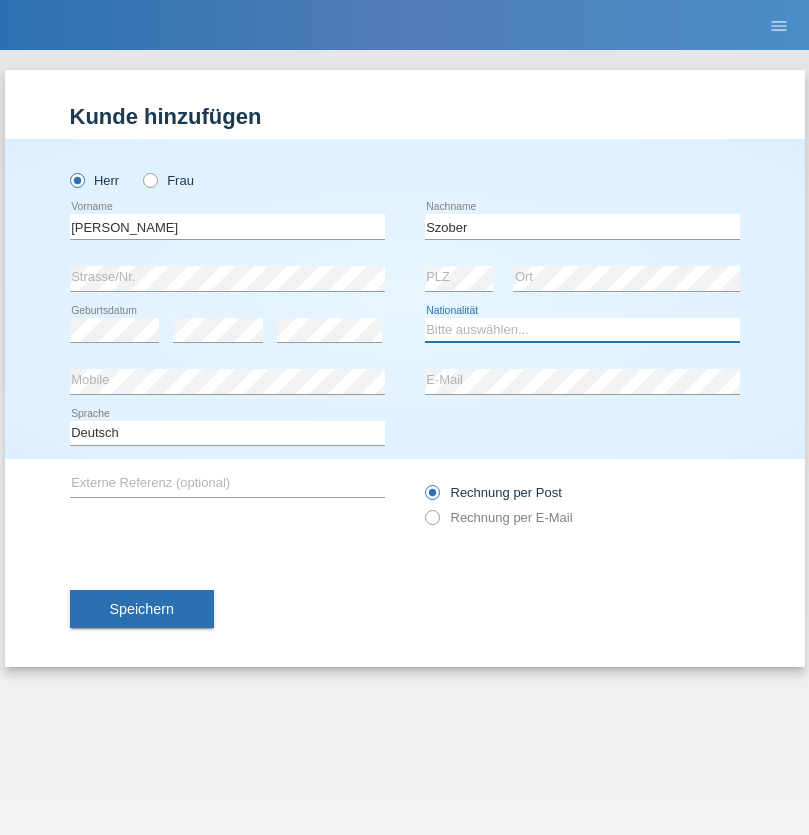 select on "PL" 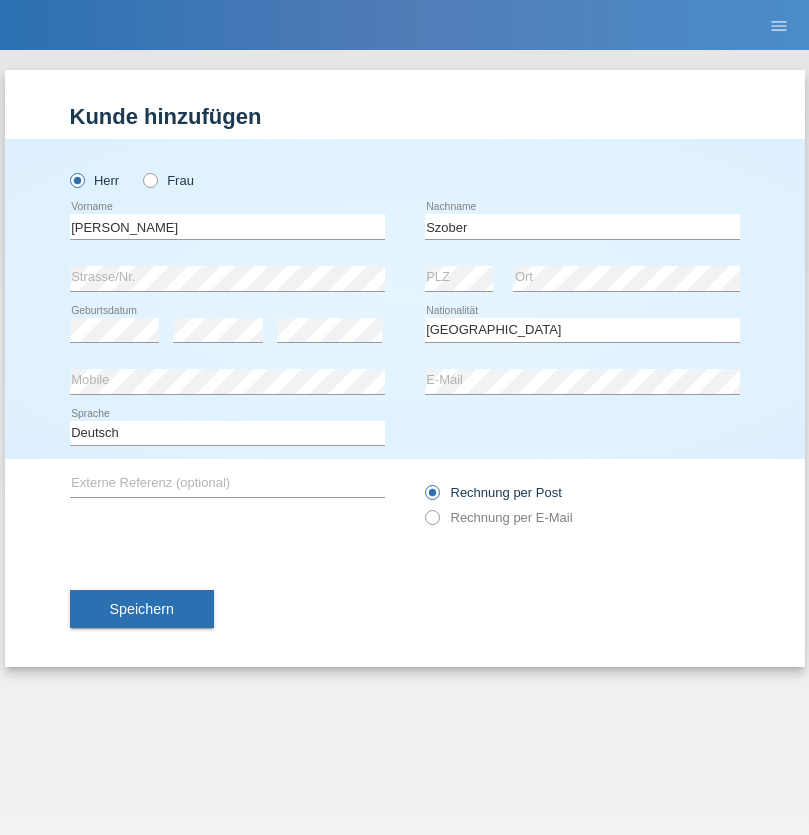 select on "C" 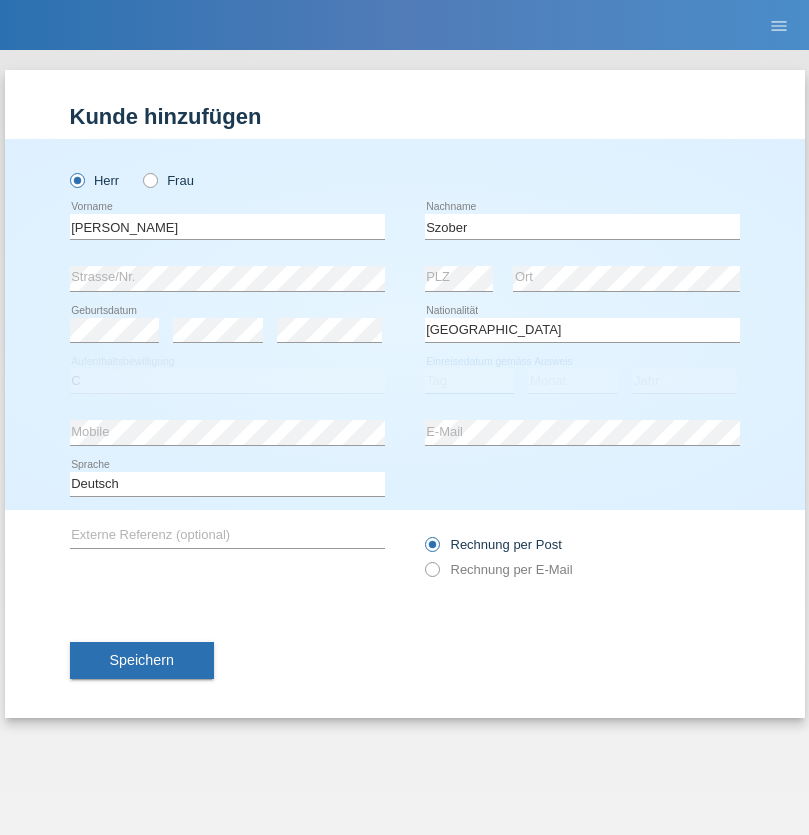 select on "01" 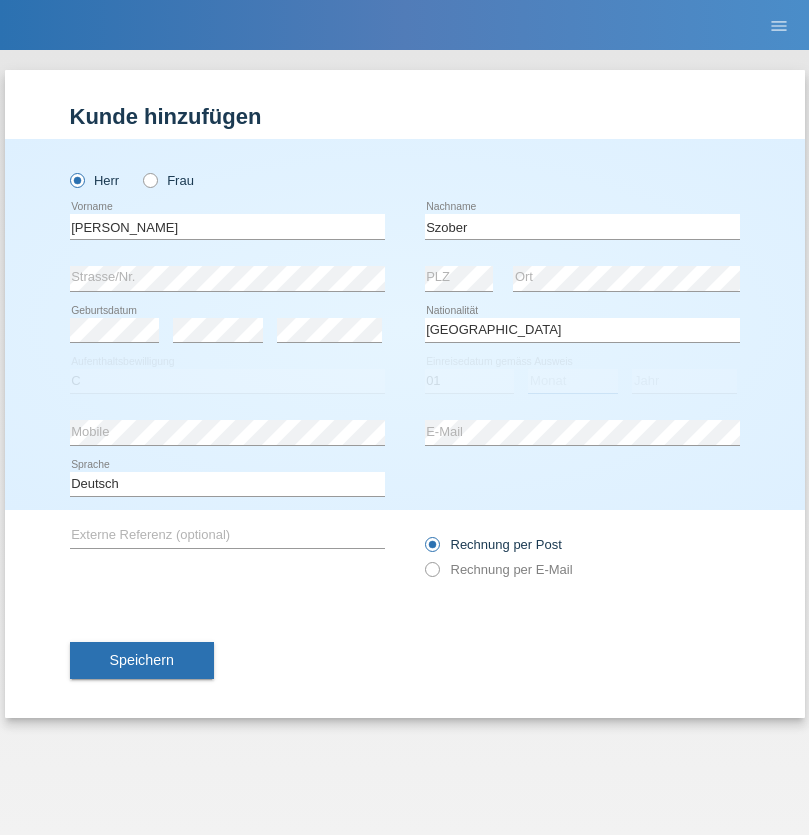 select on "05" 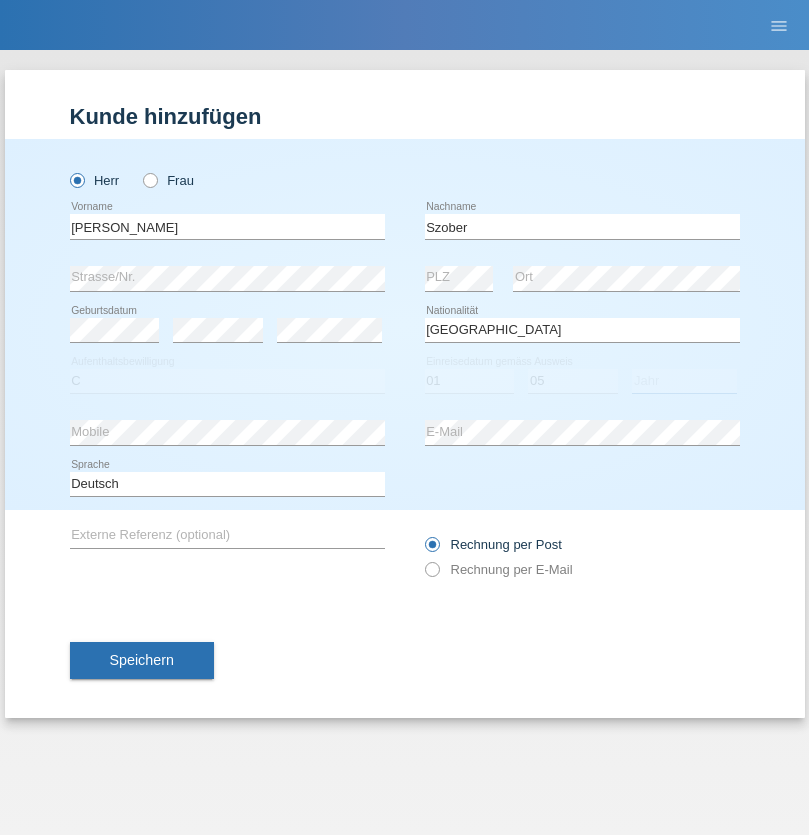 select on "2021" 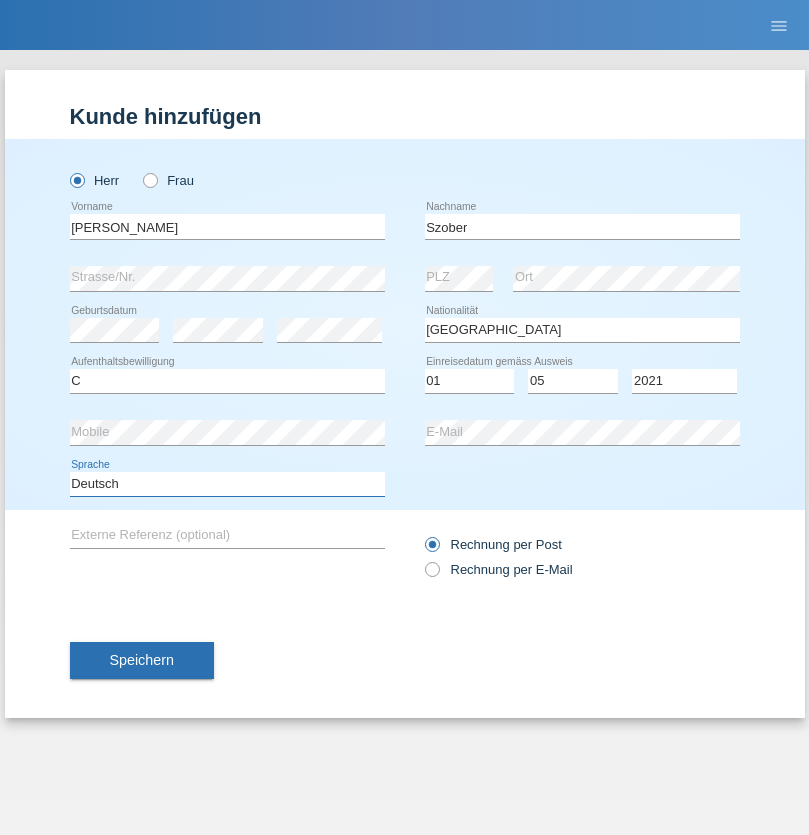 select on "en" 